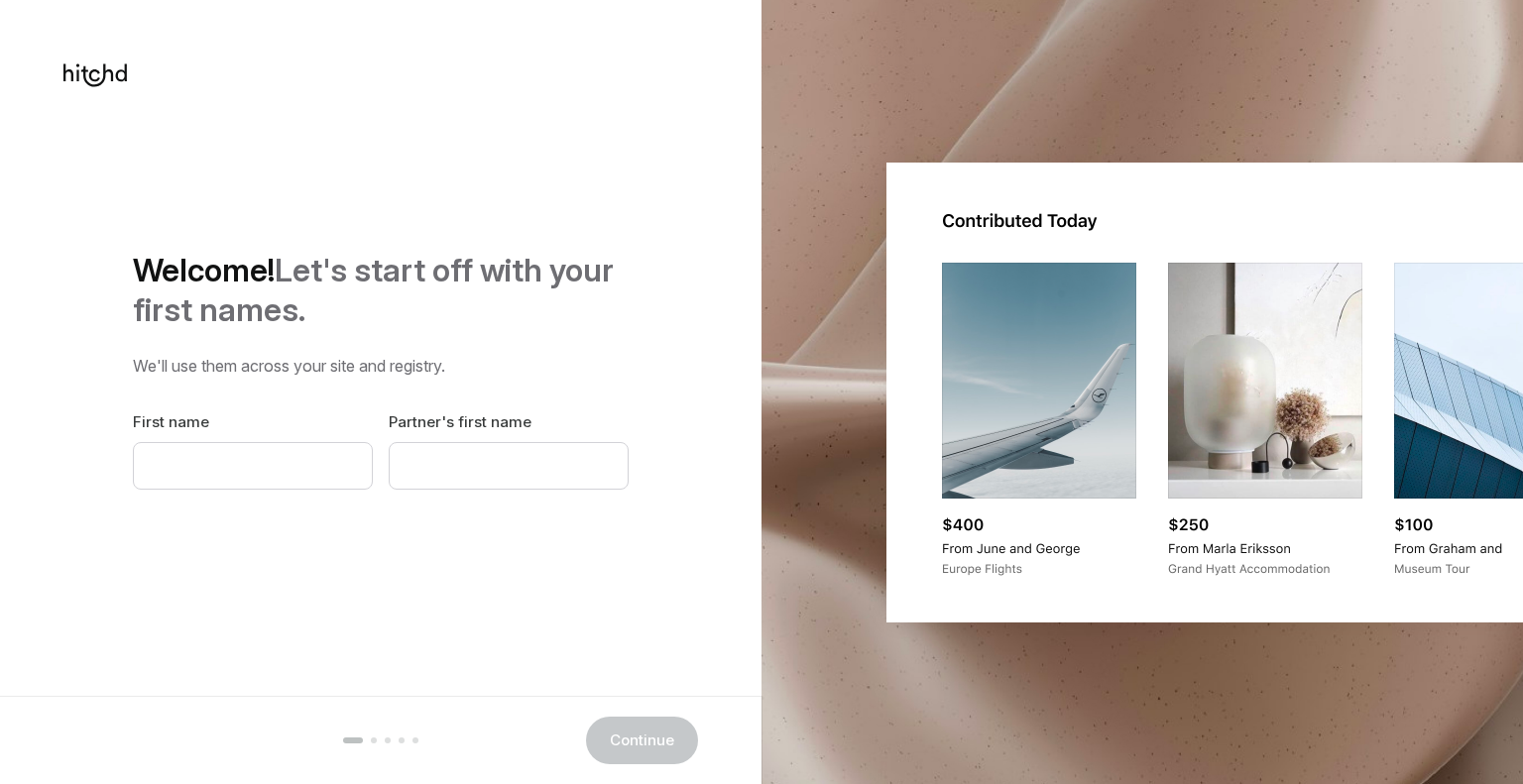 scroll, scrollTop: 0, scrollLeft: 0, axis: both 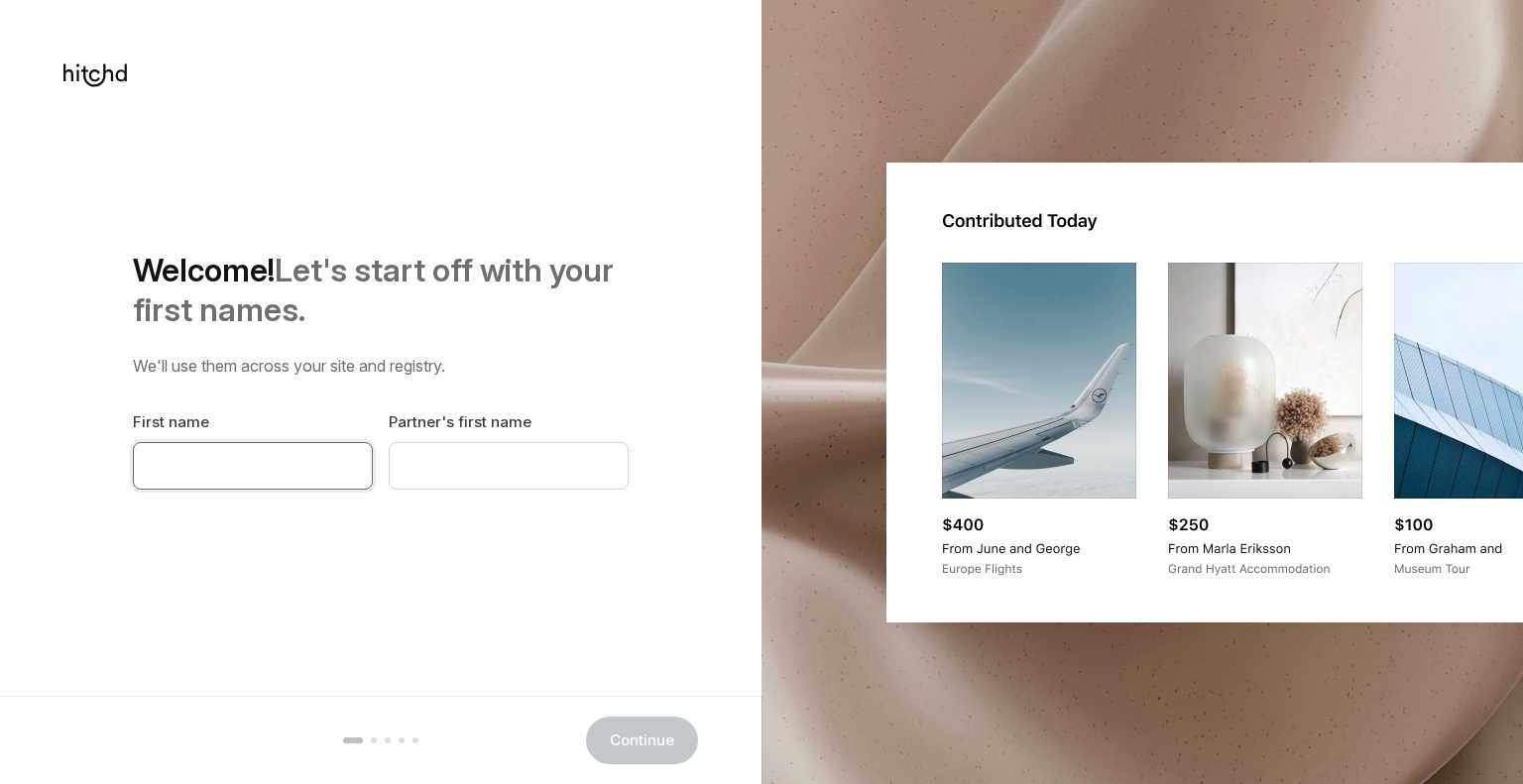 click at bounding box center [253, 466] 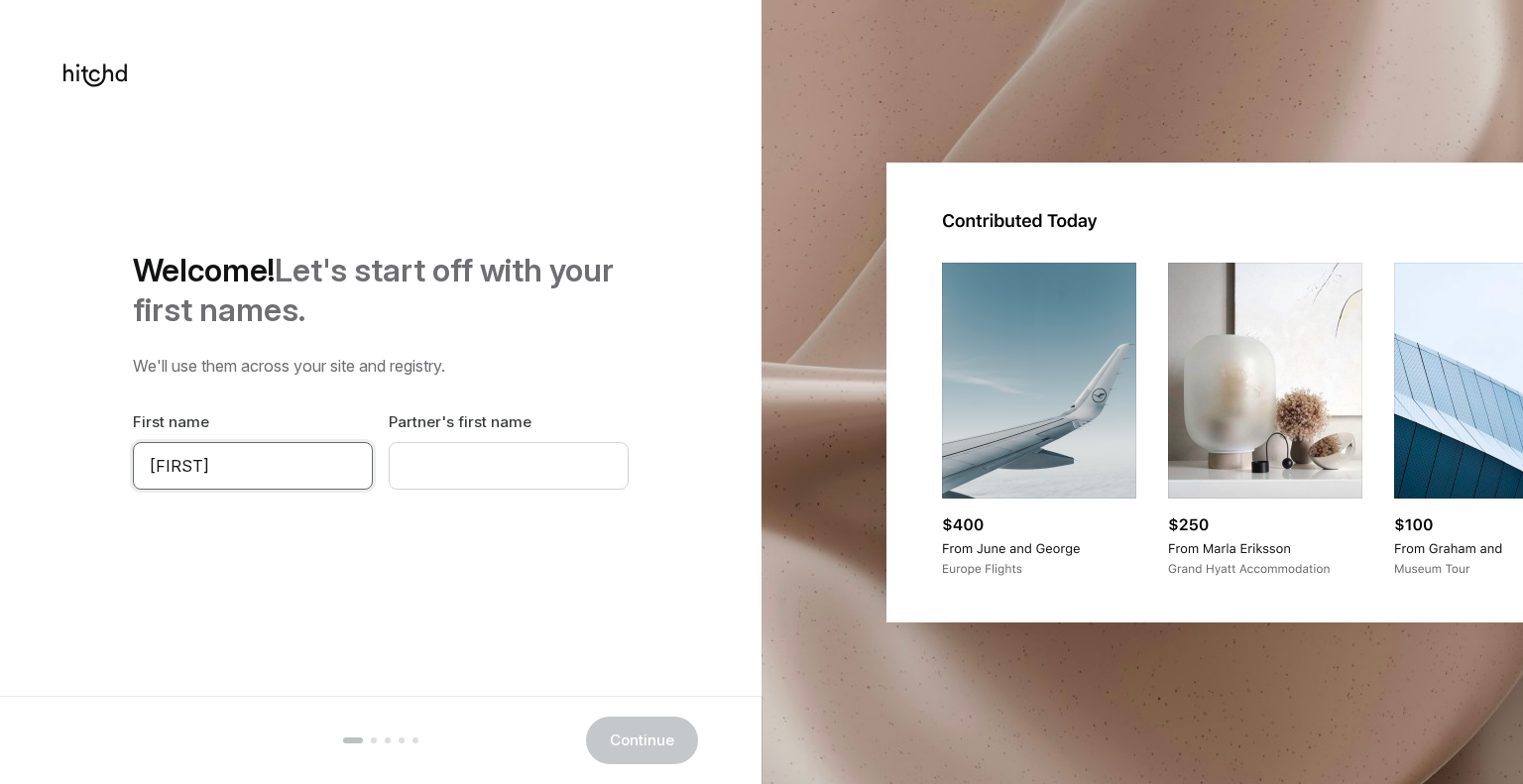 type on "[FIRST]" 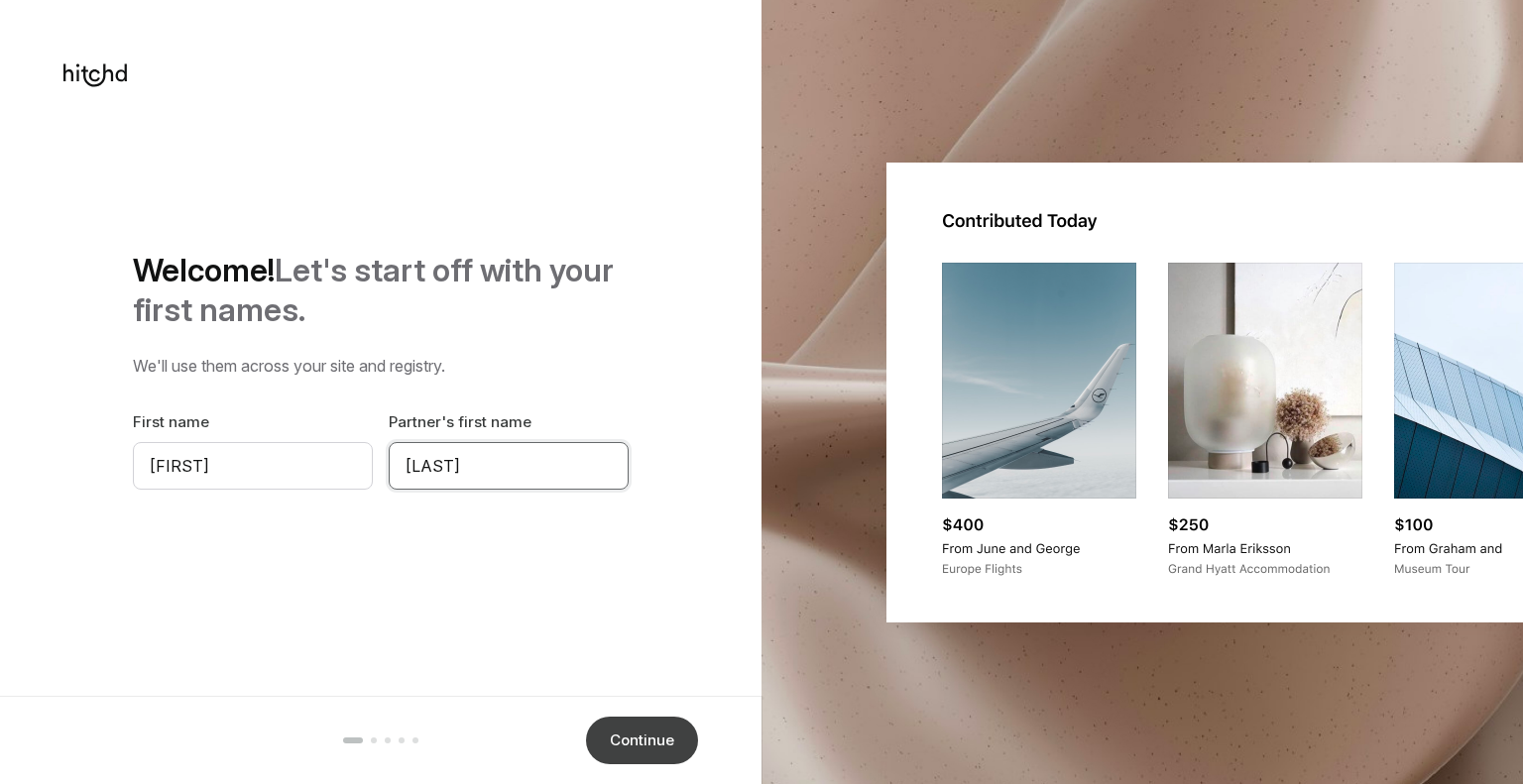 type on "[LAST]" 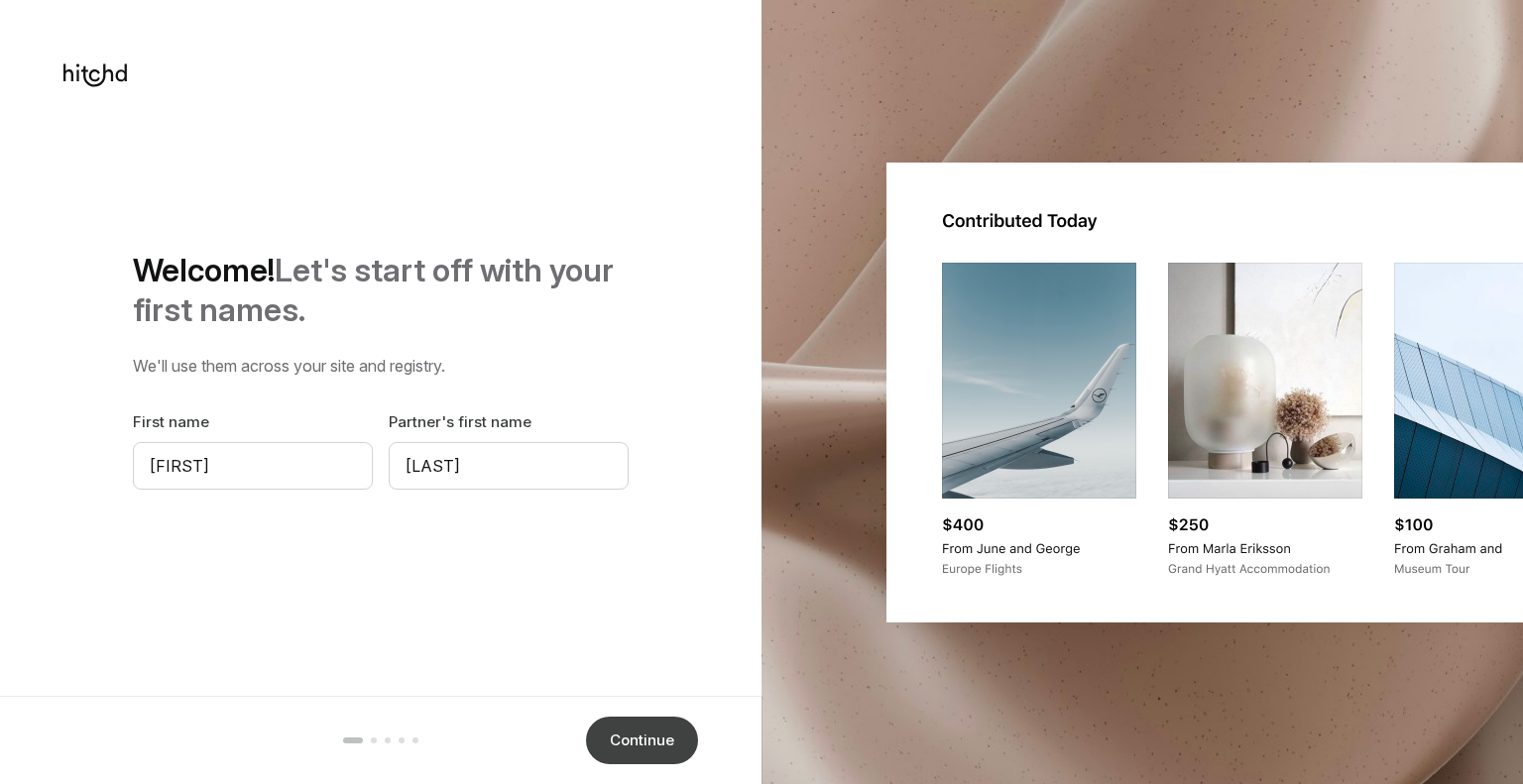 click on "Continue" at bounding box center [642, 740] 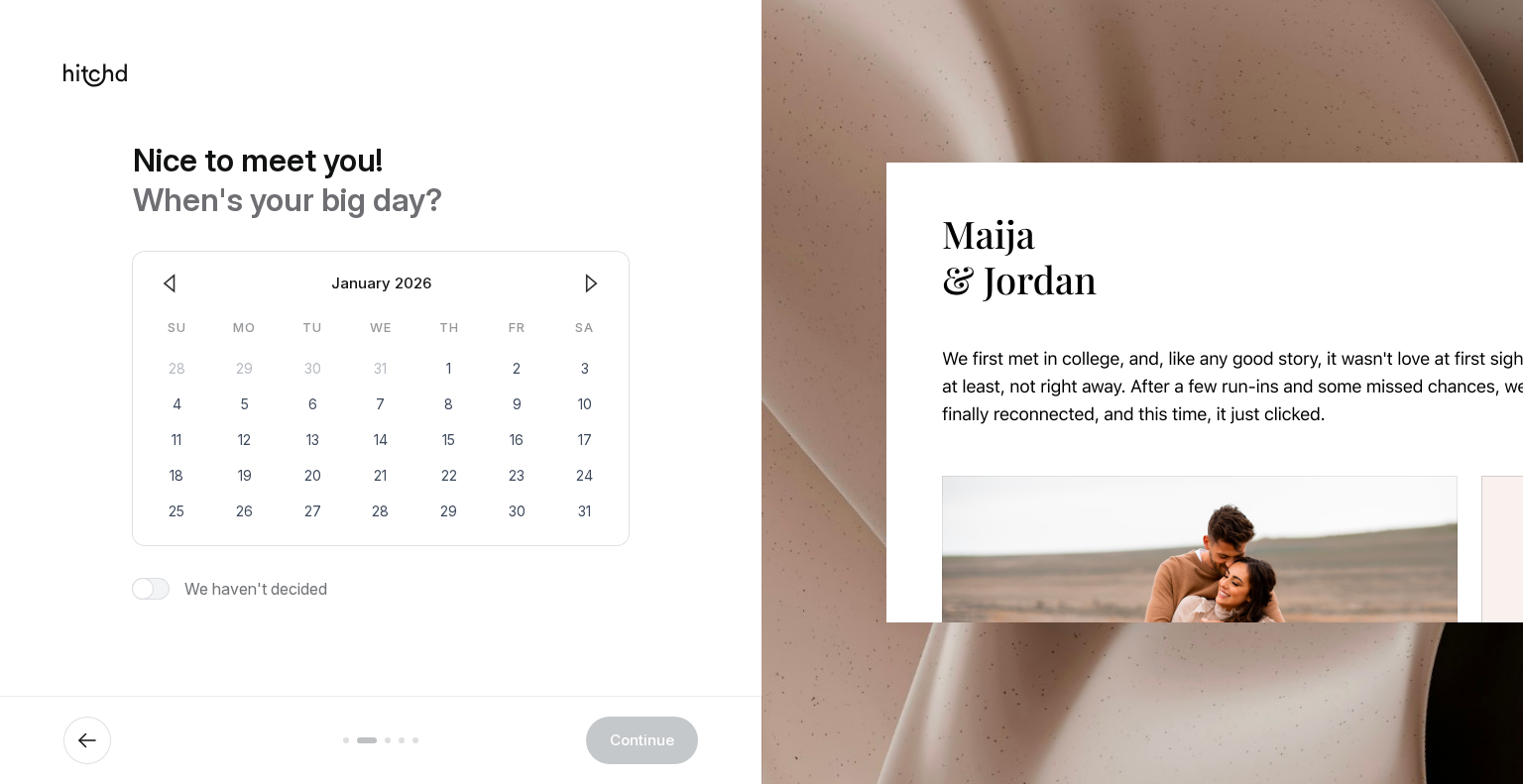 click at bounding box center (170, 283) 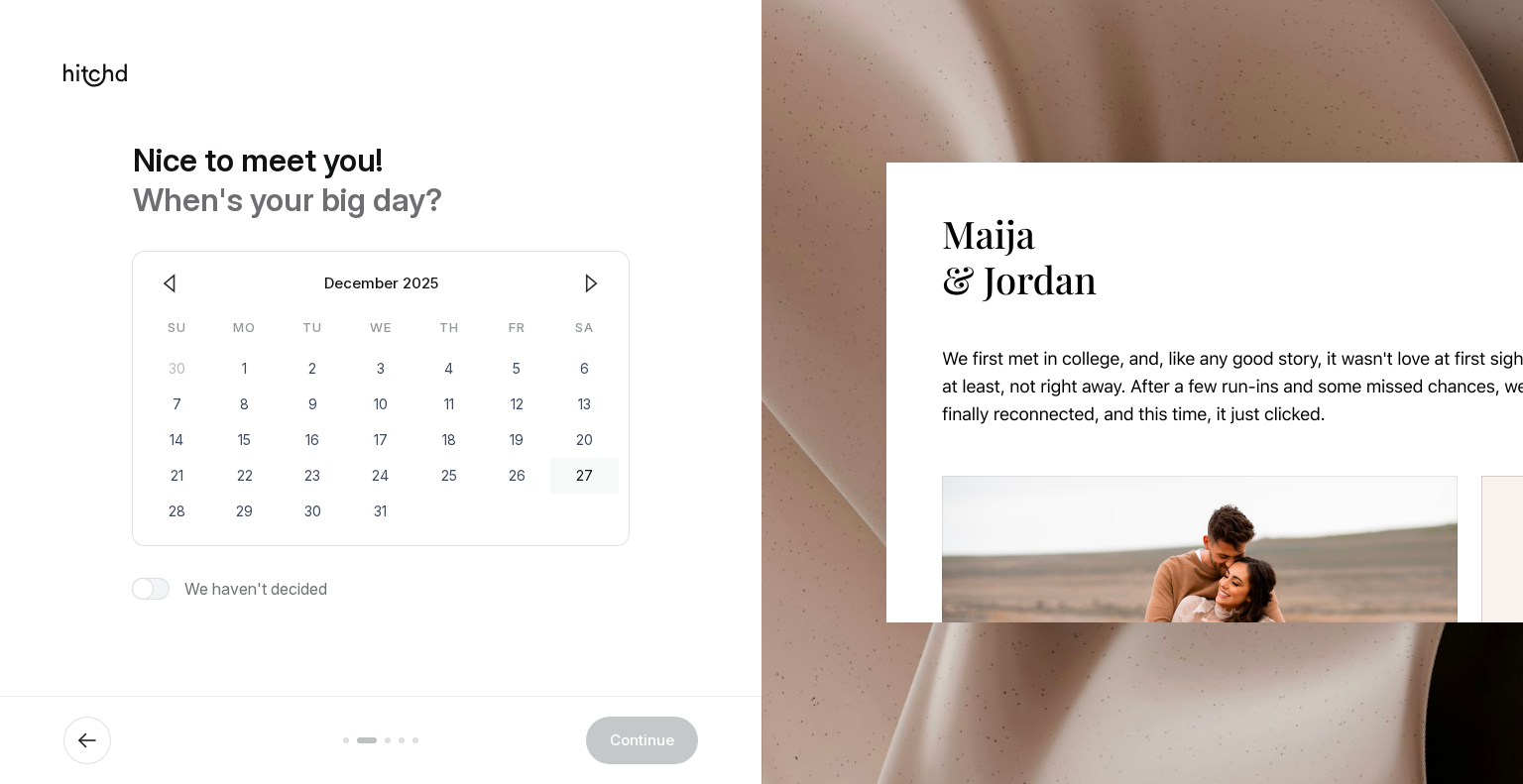 click on "27" at bounding box center [584, 476] 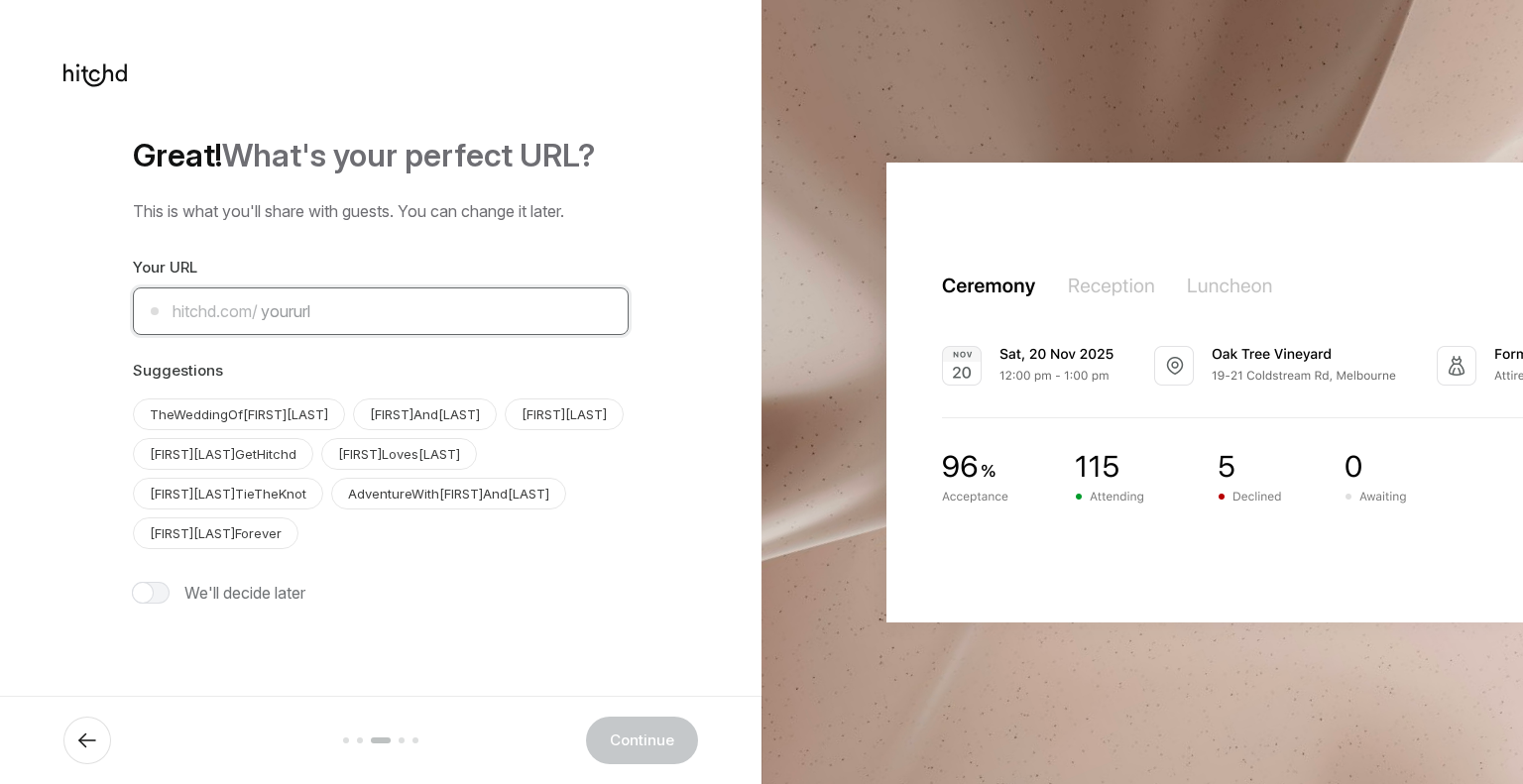 click at bounding box center [381, 311] 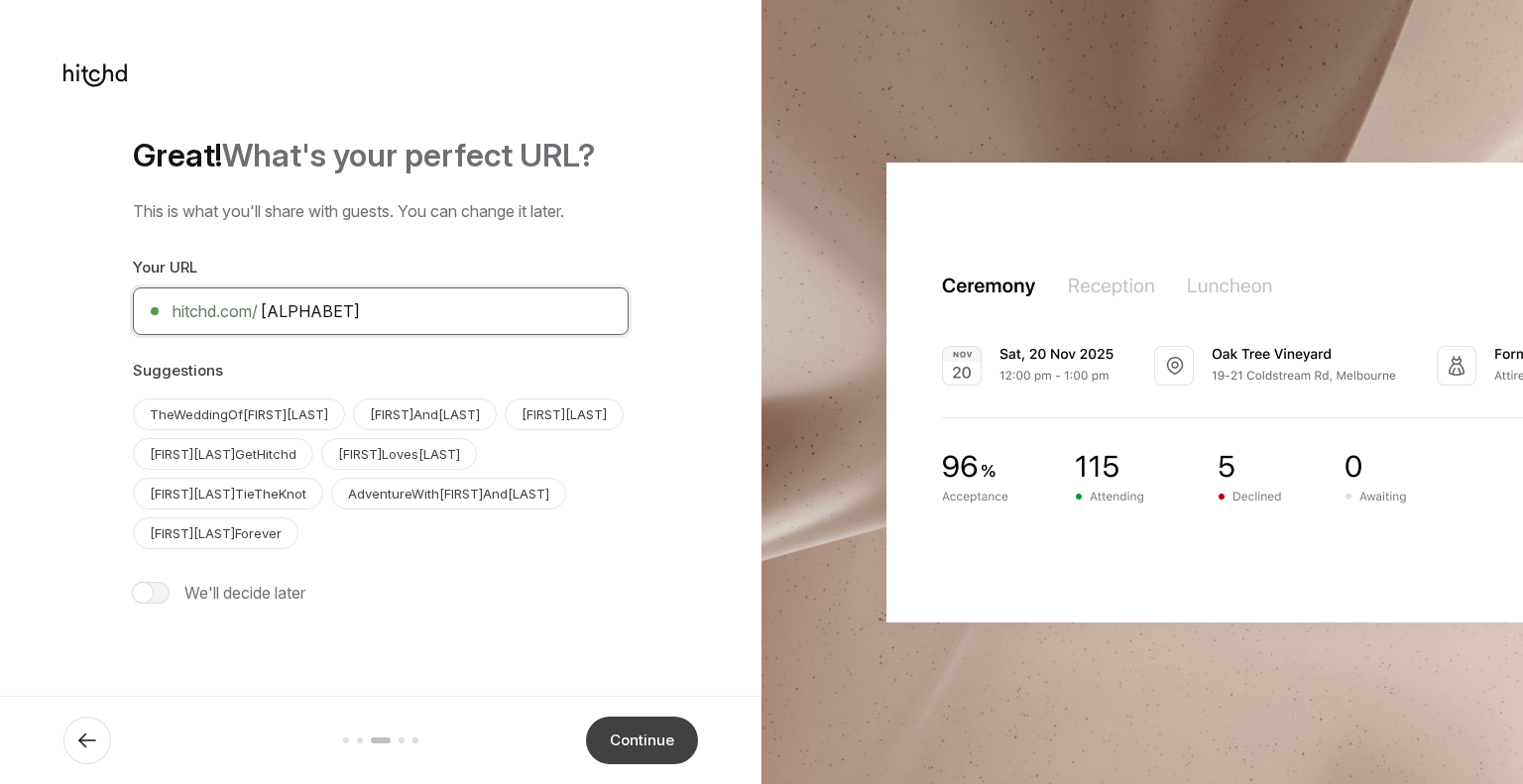 type on "[ALPHABET]" 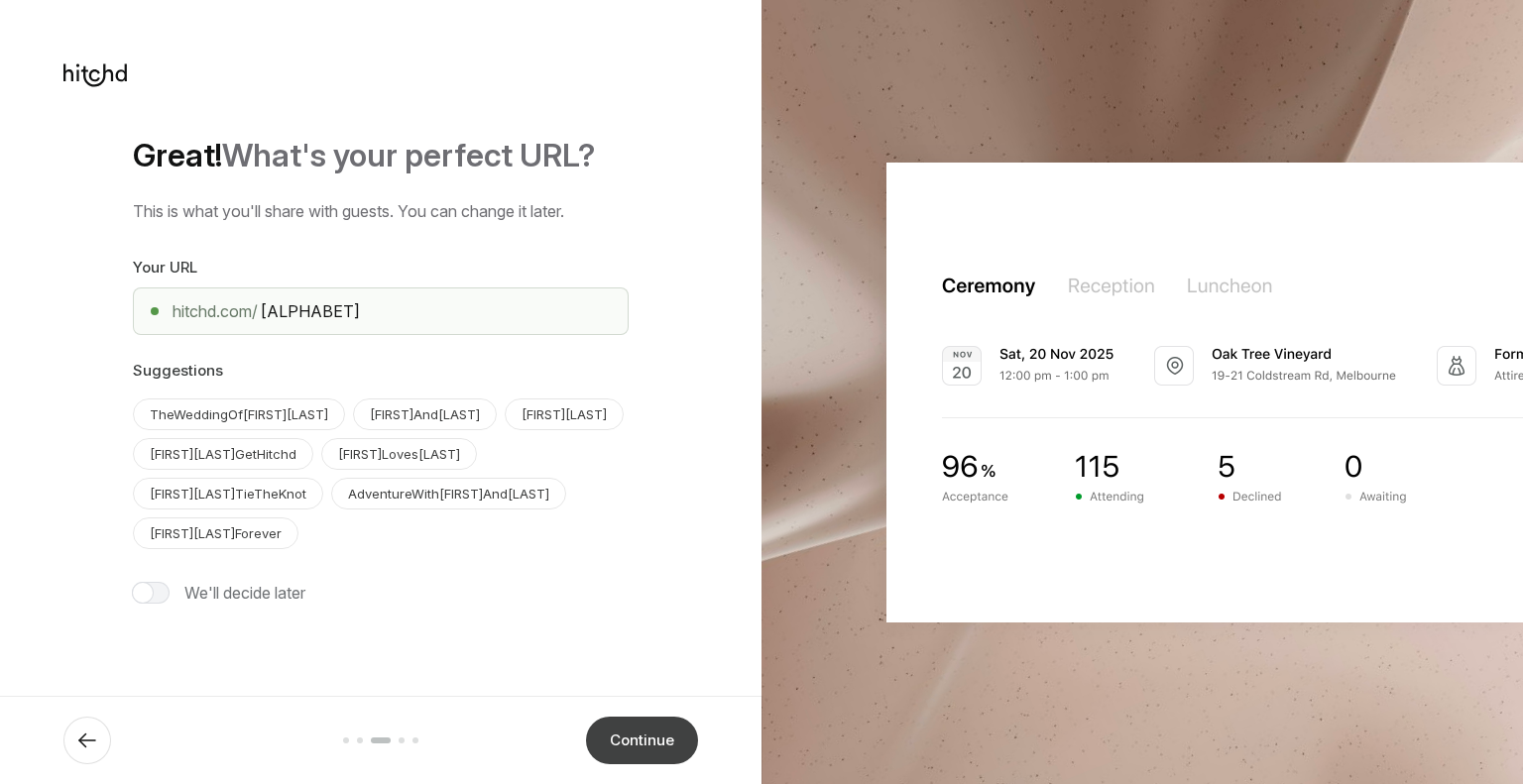 click on "Continue" at bounding box center [642, 740] 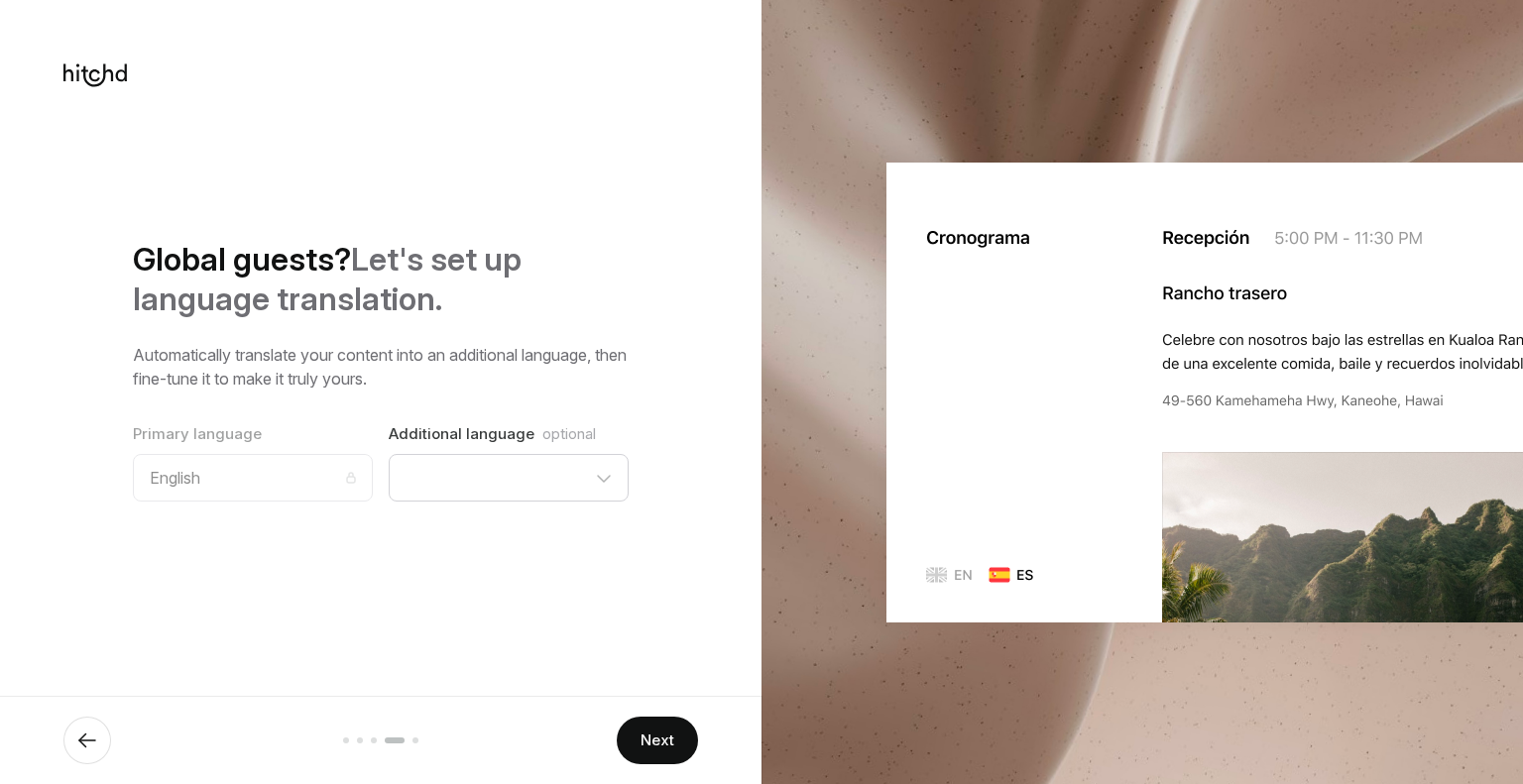click on "Primary language
English
Additional language optional
Czech
Dutch
Danish
Estonian
Finnish
French
German
Greek
Hungarian
Italian
Latvian
Lithuanian
Luxembourgish
Norwegian
Polish
Portuguese
Slovak
Slovenian
Spanish" at bounding box center [381, 462] 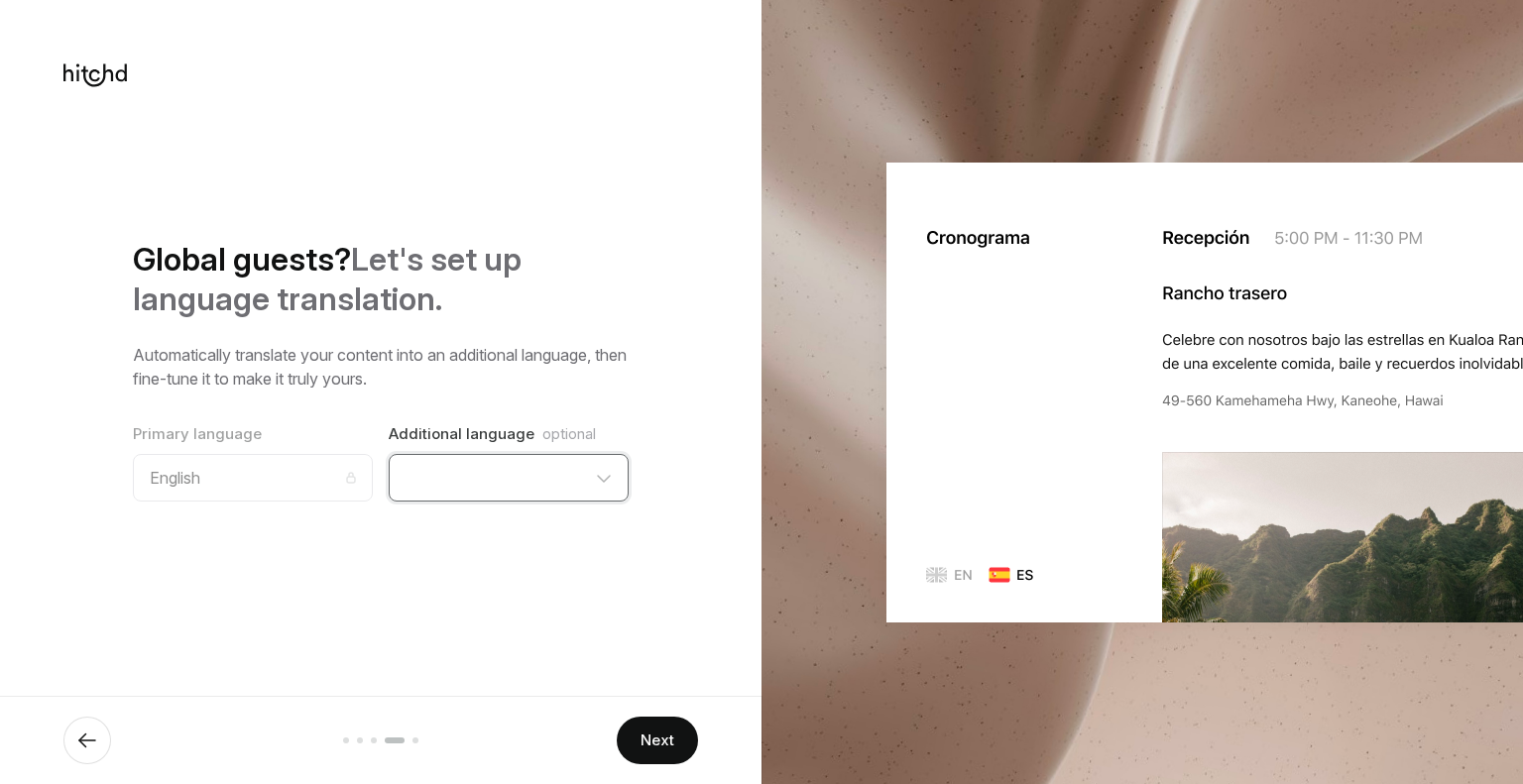 click on "Czech
Dutch
Danish
Estonian
Finnish
French
German
Greek
Hungarian
Italian
Latvian
Lithuanian
Luxembourgish
Norwegian
Polish
Portuguese
Slovak
Slovenian
Spanish
Swedish" at bounding box center [509, 478] 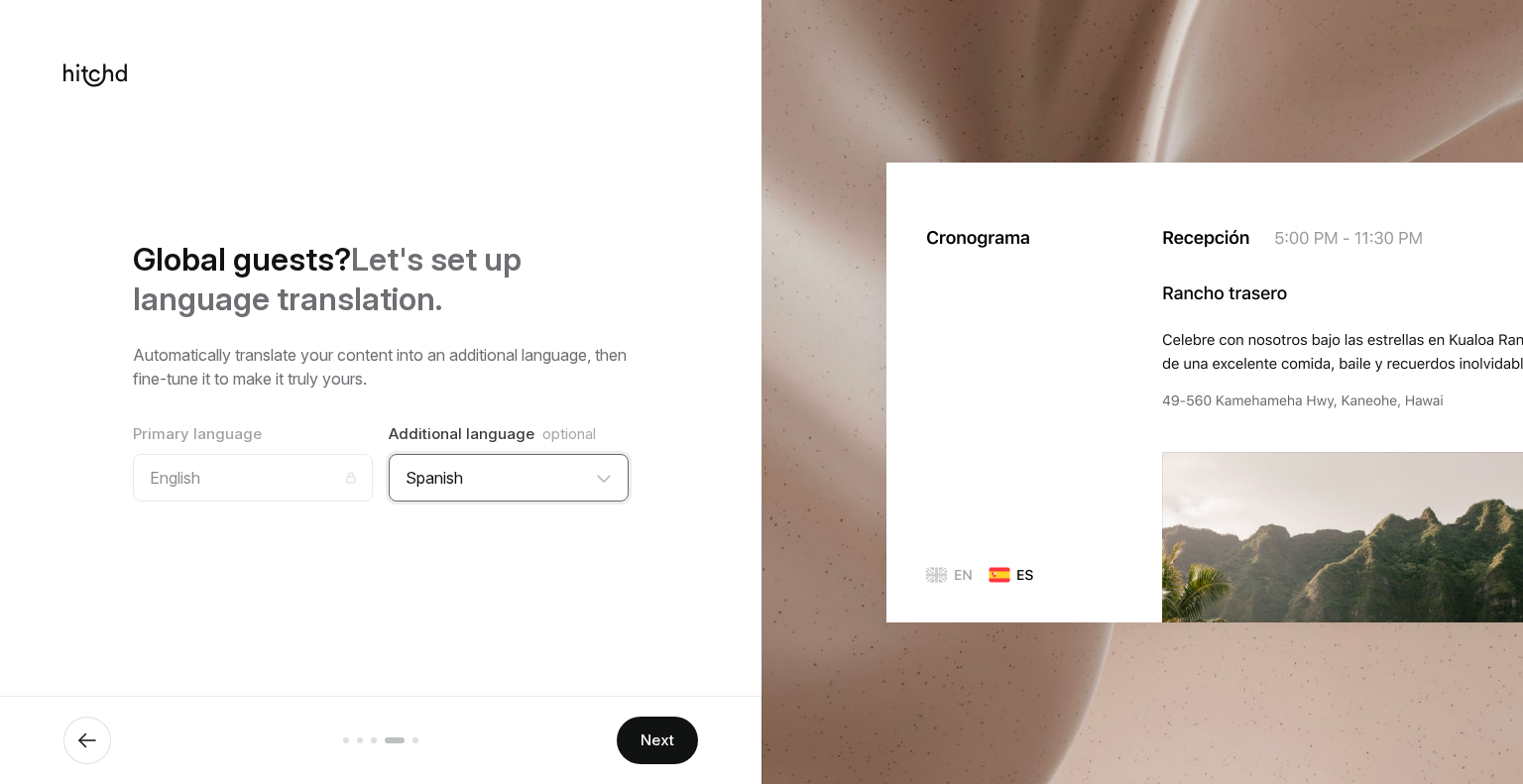 click on "Czech
Dutch
Danish
Estonian
Finnish
French
German
Greek
Hungarian
Italian
Latvian
Lithuanian
Luxembourgish
Norwegian
Polish
Portuguese
Slovak
Slovenian
Spanish
Swedish" at bounding box center (509, 478) 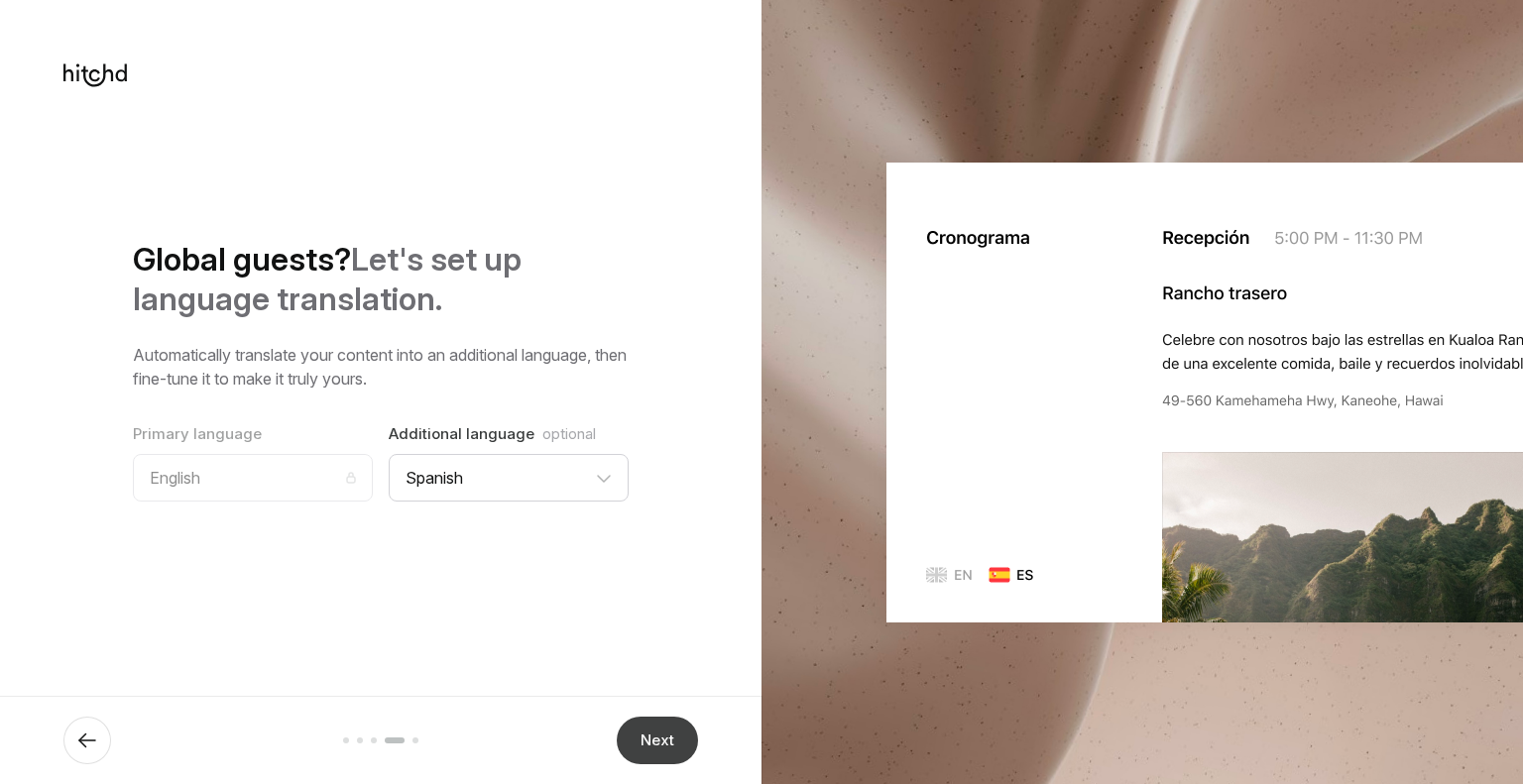 click on "Next" at bounding box center [657, 740] 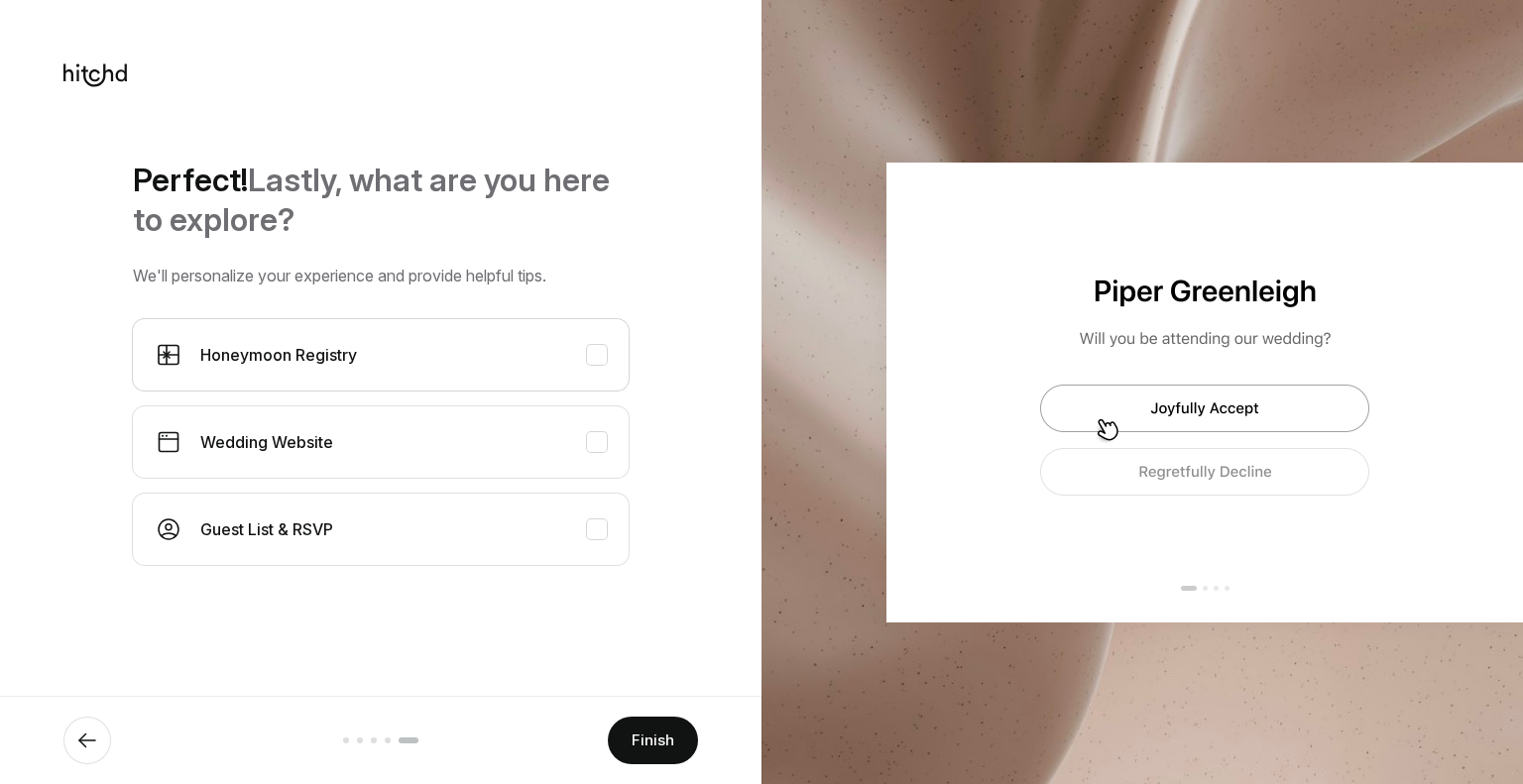click on "Honeymoon Registry" at bounding box center (403, 355) 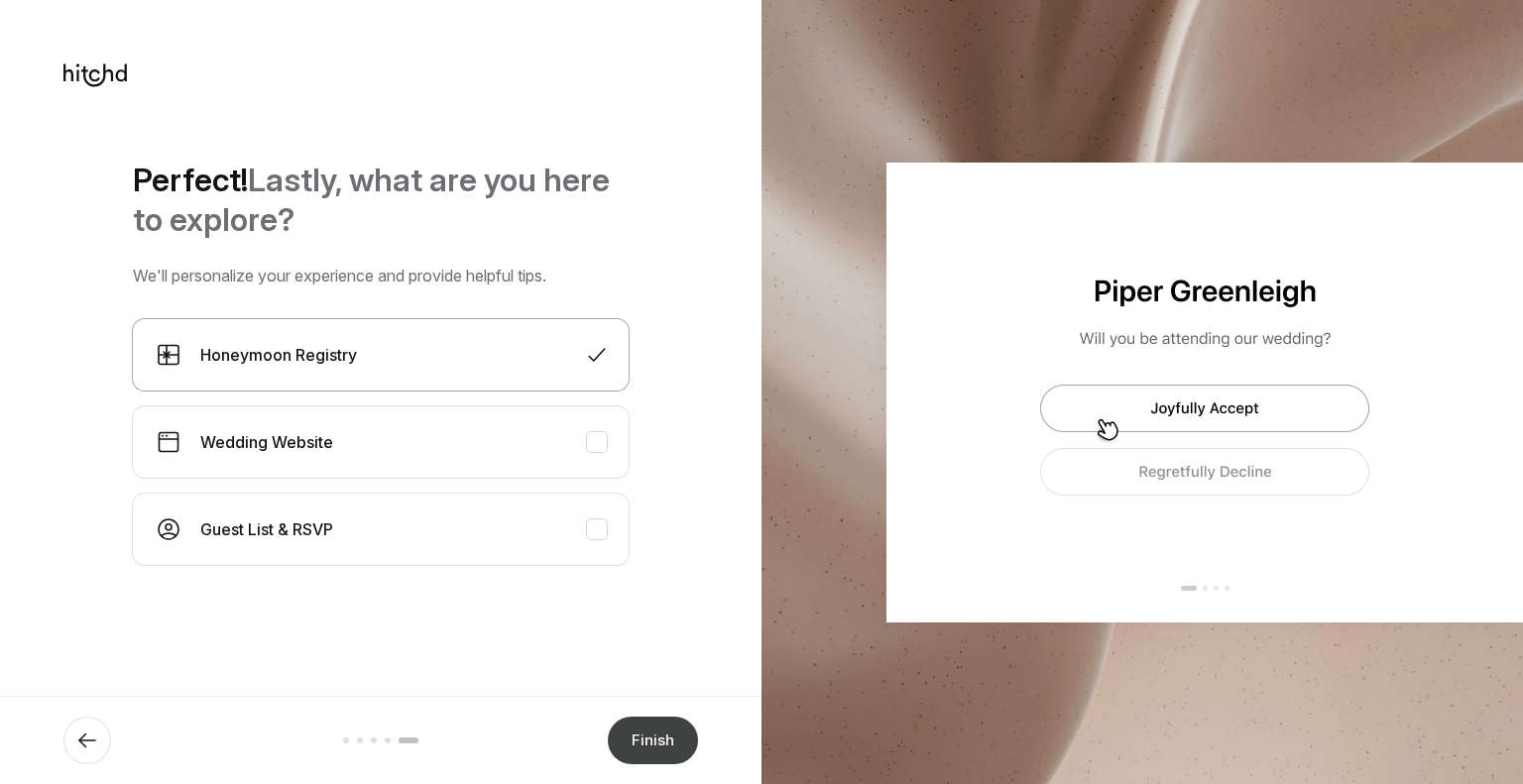 click on "Finish" at bounding box center [652, 740] 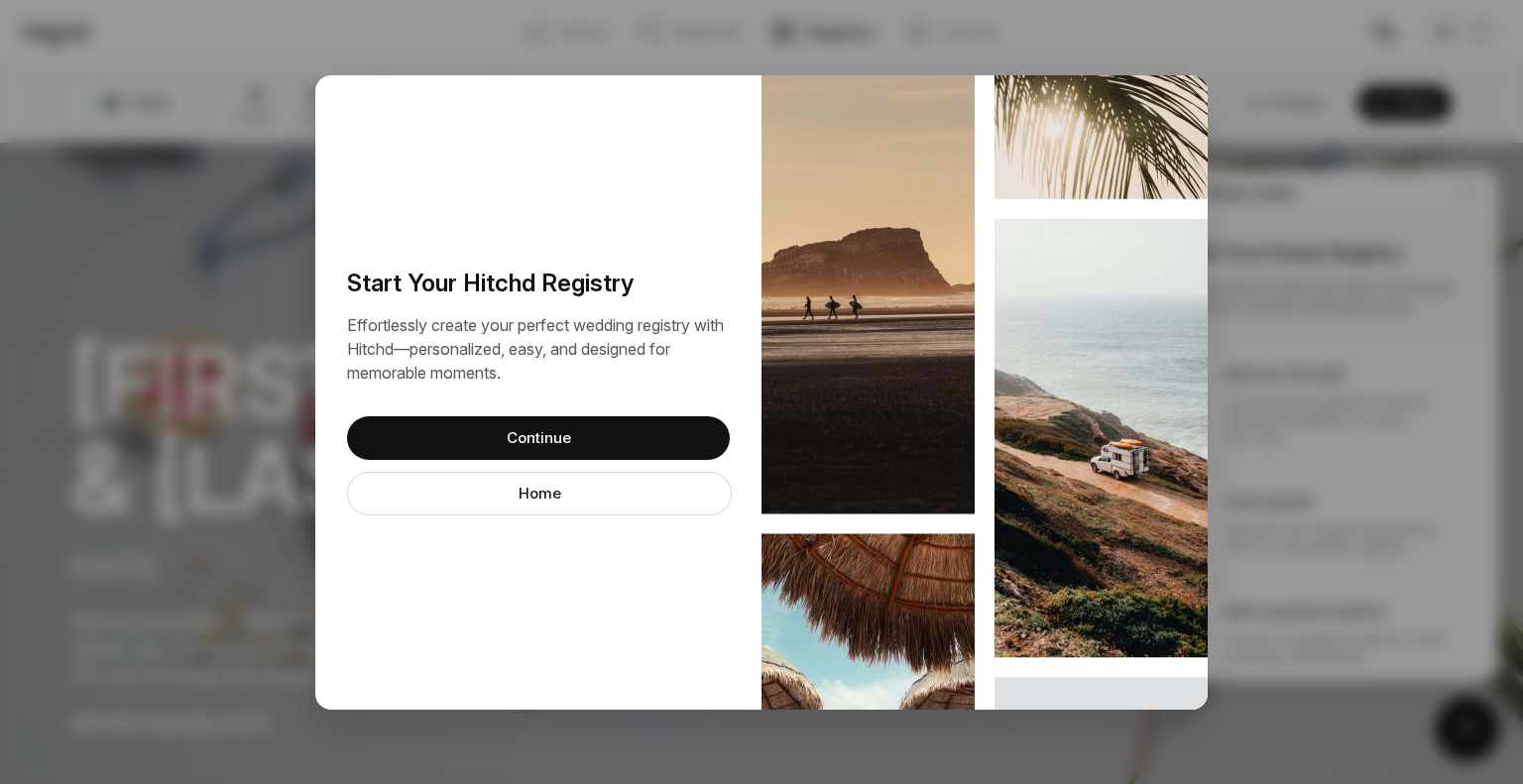 click on "Continue" at bounding box center (538, 438) 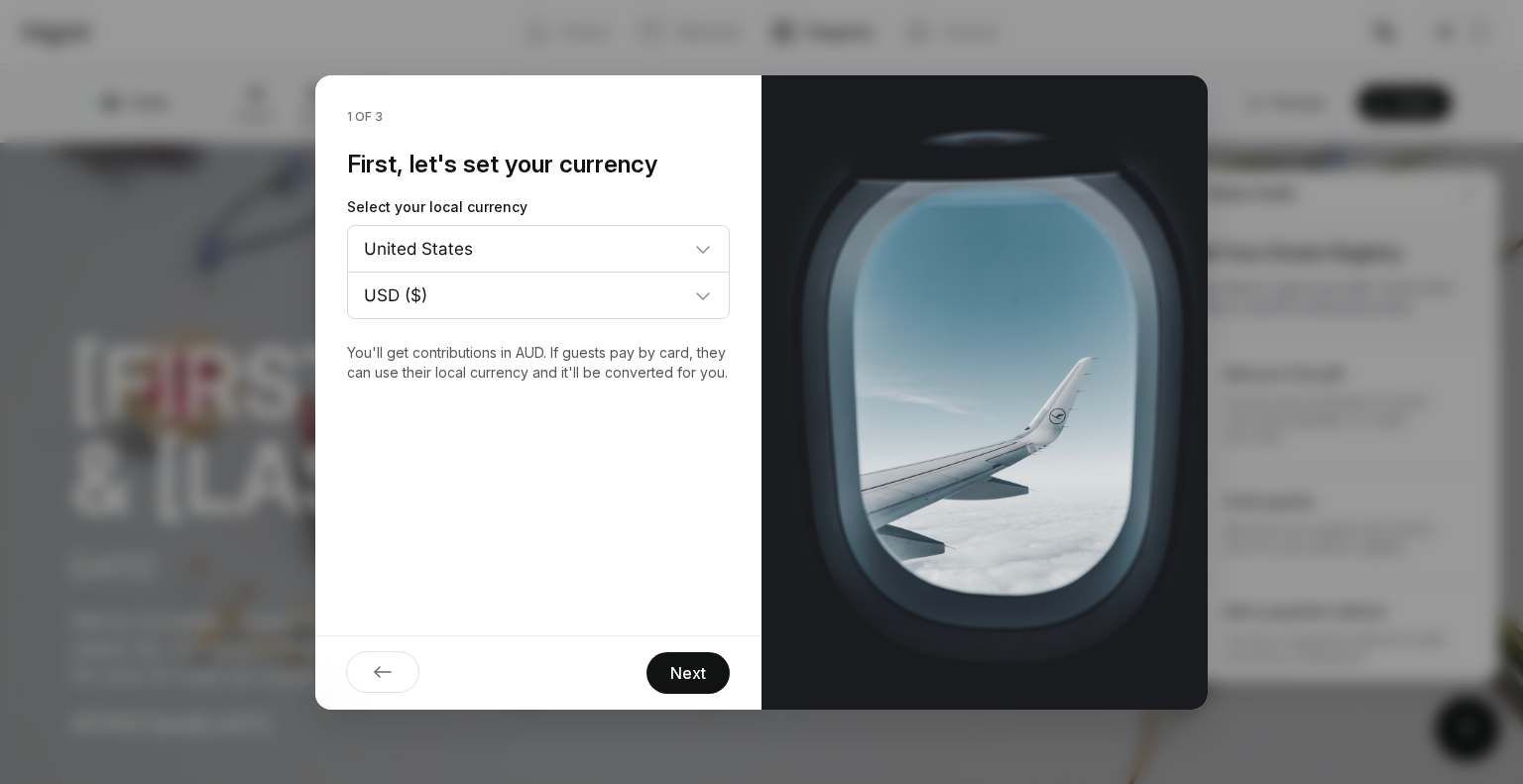 click on "Country
Australia
Austria
Belgium
Canada
Estonia
Denmark
Finland
France
Germany
Greece
Hong Kong
Ireland
Italy
Latvia
Lithuania
Luxembourg
Mexico
Netherlands
New Zealand
Norway
Portugal
Singapore
Slovakia
Slovenia
Spain
Sweden
Switzerland
United Kingdom
United States" at bounding box center [538, 249] 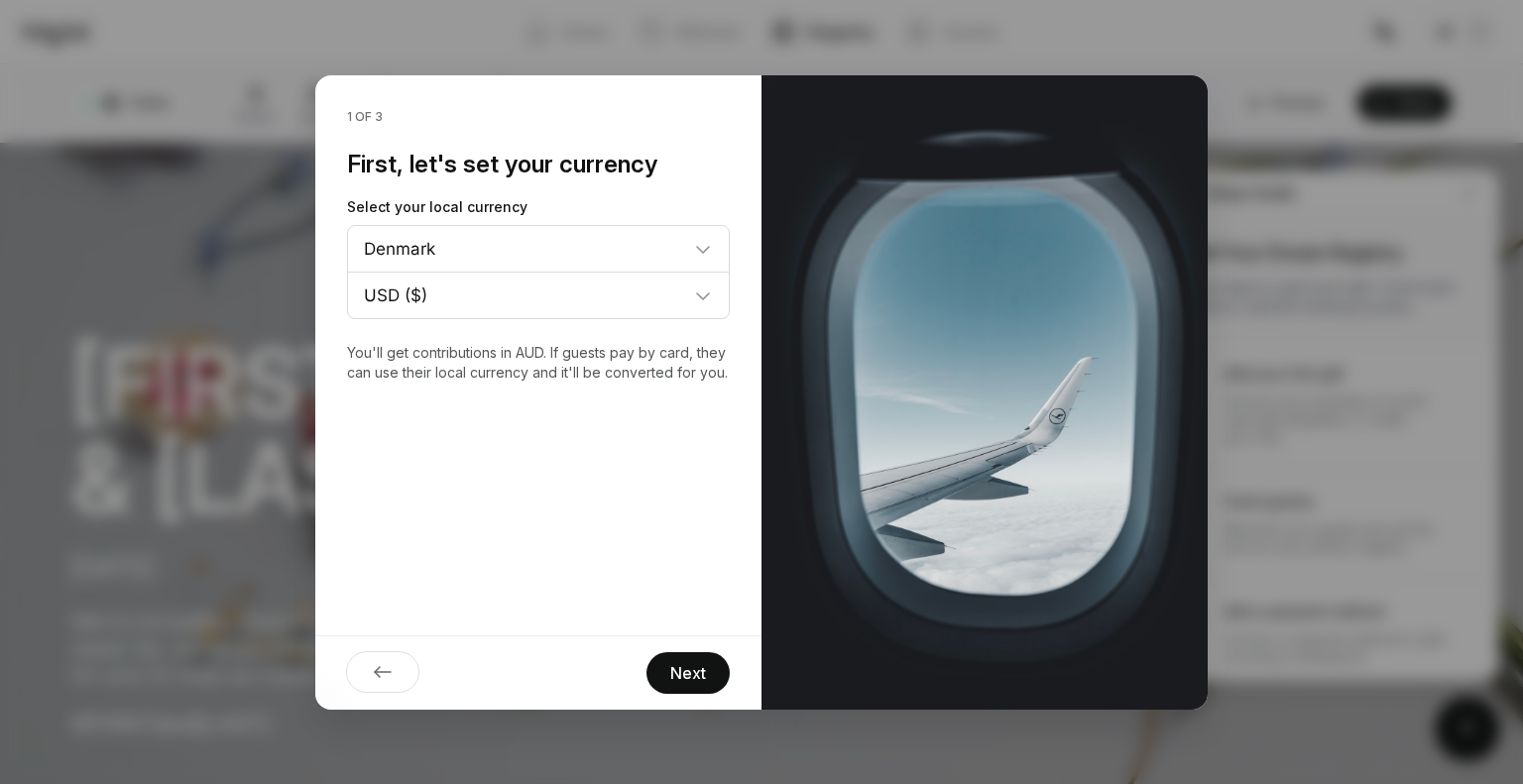click on "Country
Australia
Austria
Belgium
Canada
Estonia
Denmark
Finland
France
Germany
Greece
Hong Kong
Ireland
Italy
Latvia
Lithuania
Luxembourg
Mexico
Netherlands
New Zealand
Norway
Portugal
Singapore
Slovakia
Slovenia
Spain
Sweden
Switzerland
United Kingdom
United States" at bounding box center (538, 249) 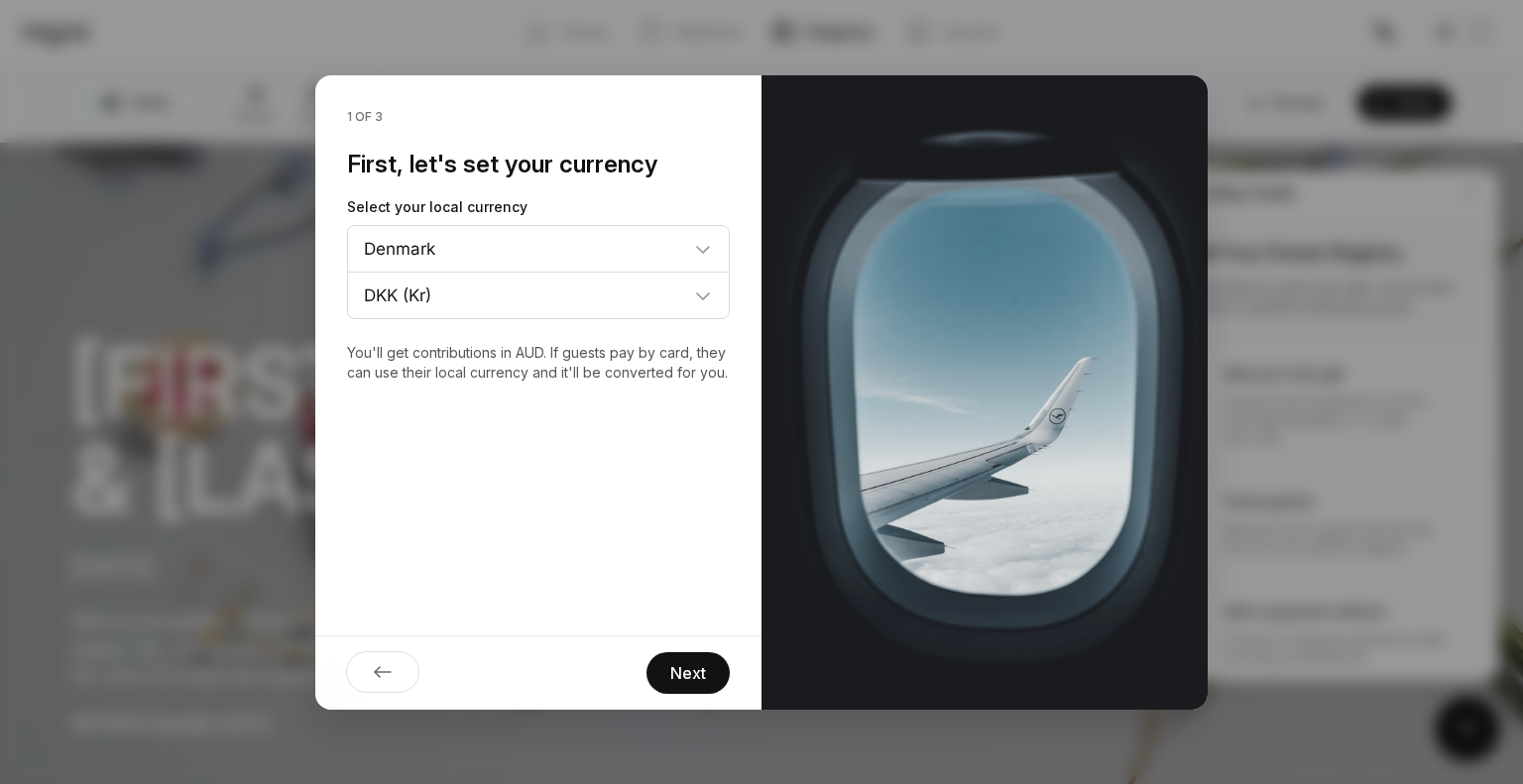 click on "Country
Australia
Austria
Belgium
Canada
Estonia
Denmark
Finland
France
Germany
Greece
Hong Kong
Ireland
Italy
Latvia
Lithuania
Luxembourg
Mexico
Netherlands
New Zealand
Norway
Portugal
Singapore
Slovakia
Slovenia
Spain
Sweden
Switzerland
United Kingdom
United States" at bounding box center [538, 249] 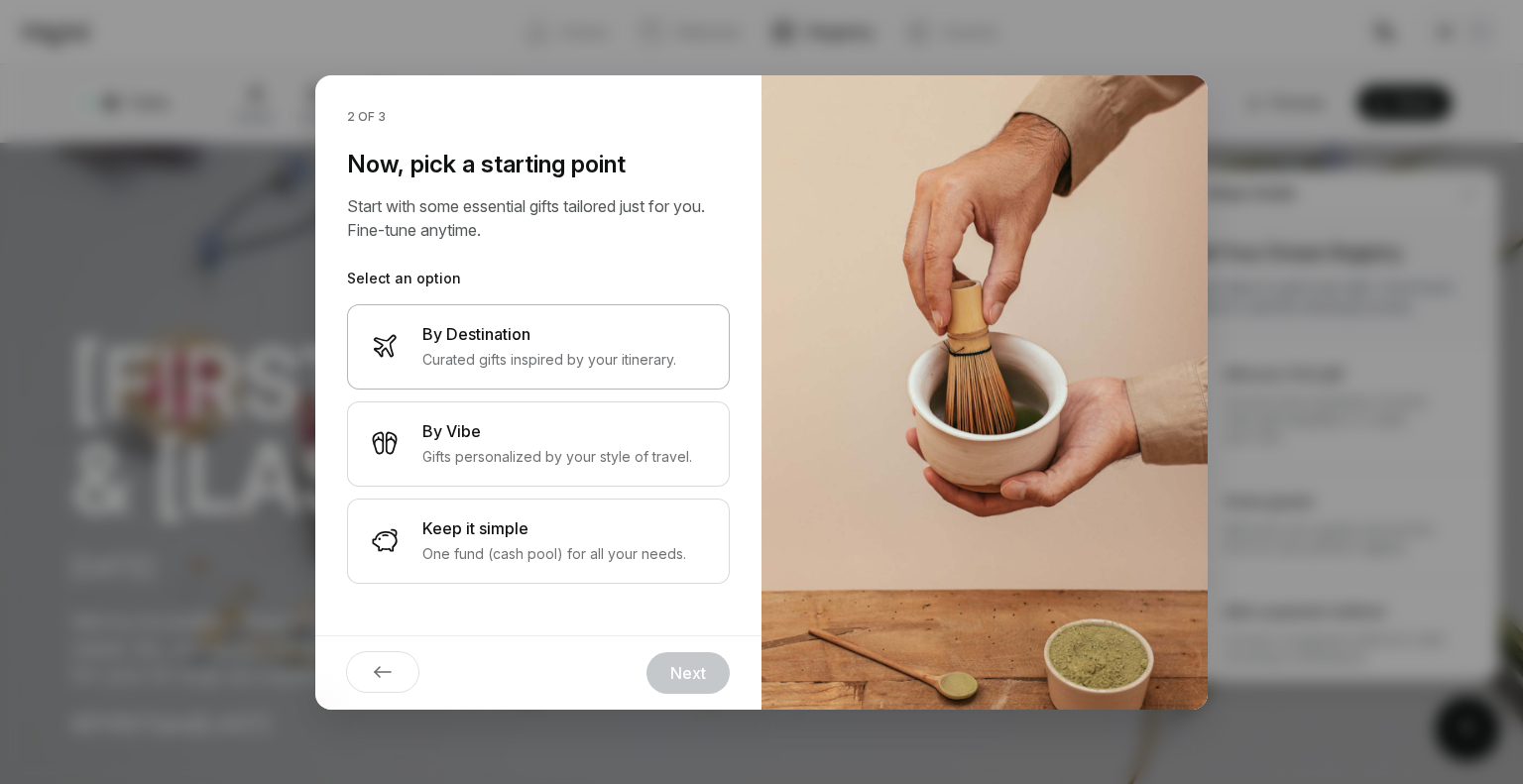 click on "By Destination" at bounding box center [549, 334] 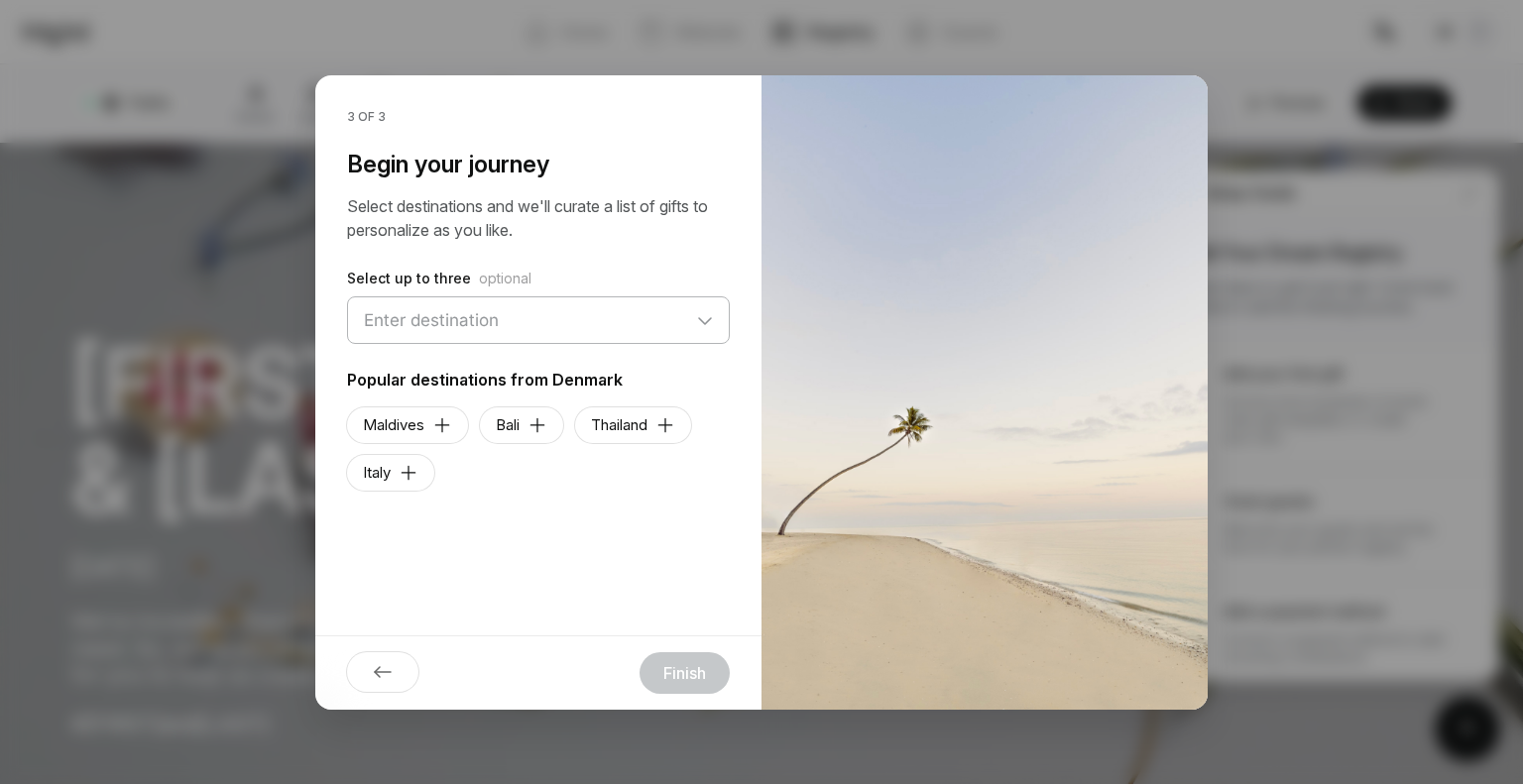 click at bounding box center (538, 320) 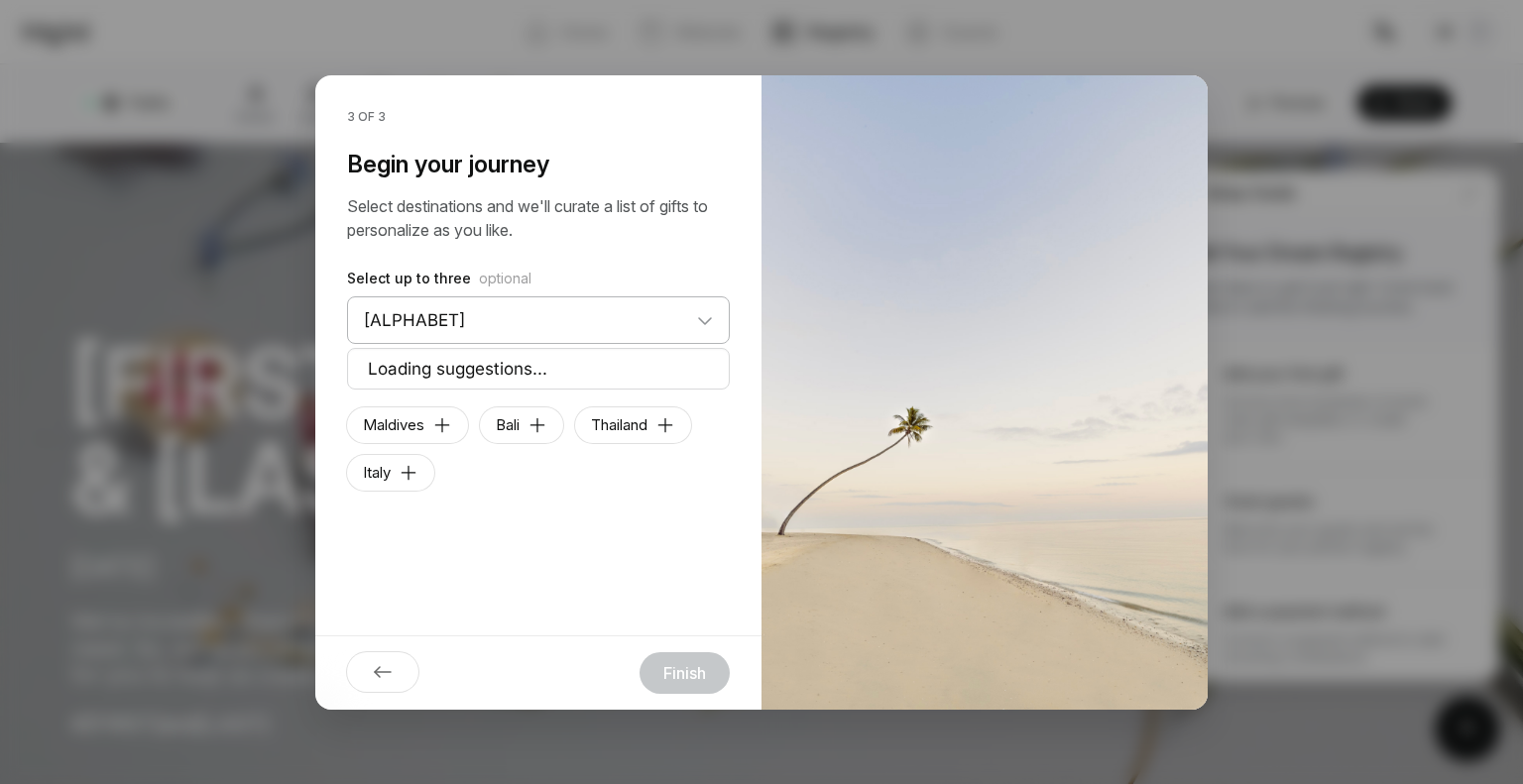 click on "[ALPHABET]" at bounding box center [538, 320] 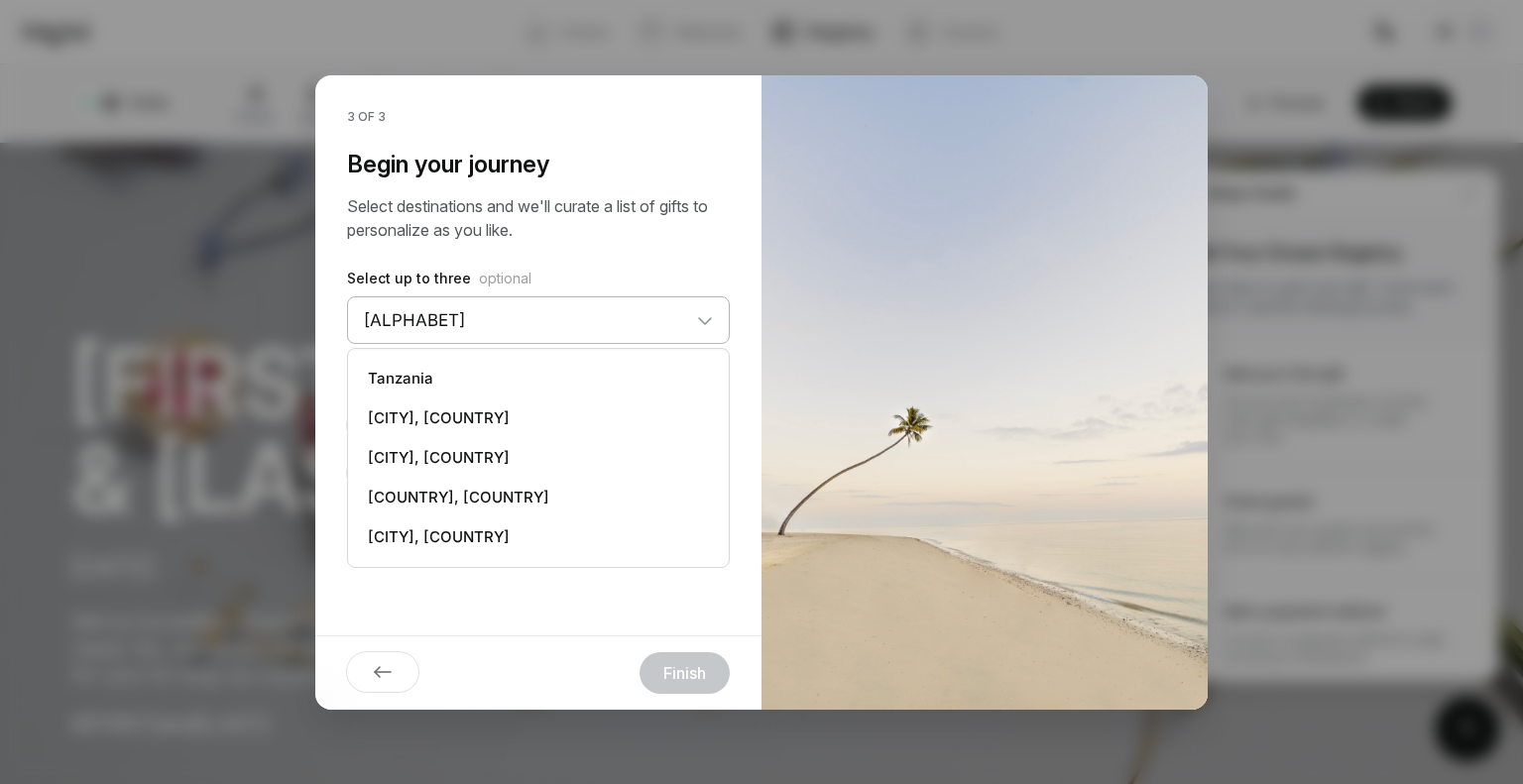 click on "Tanzania" at bounding box center (538, 379) 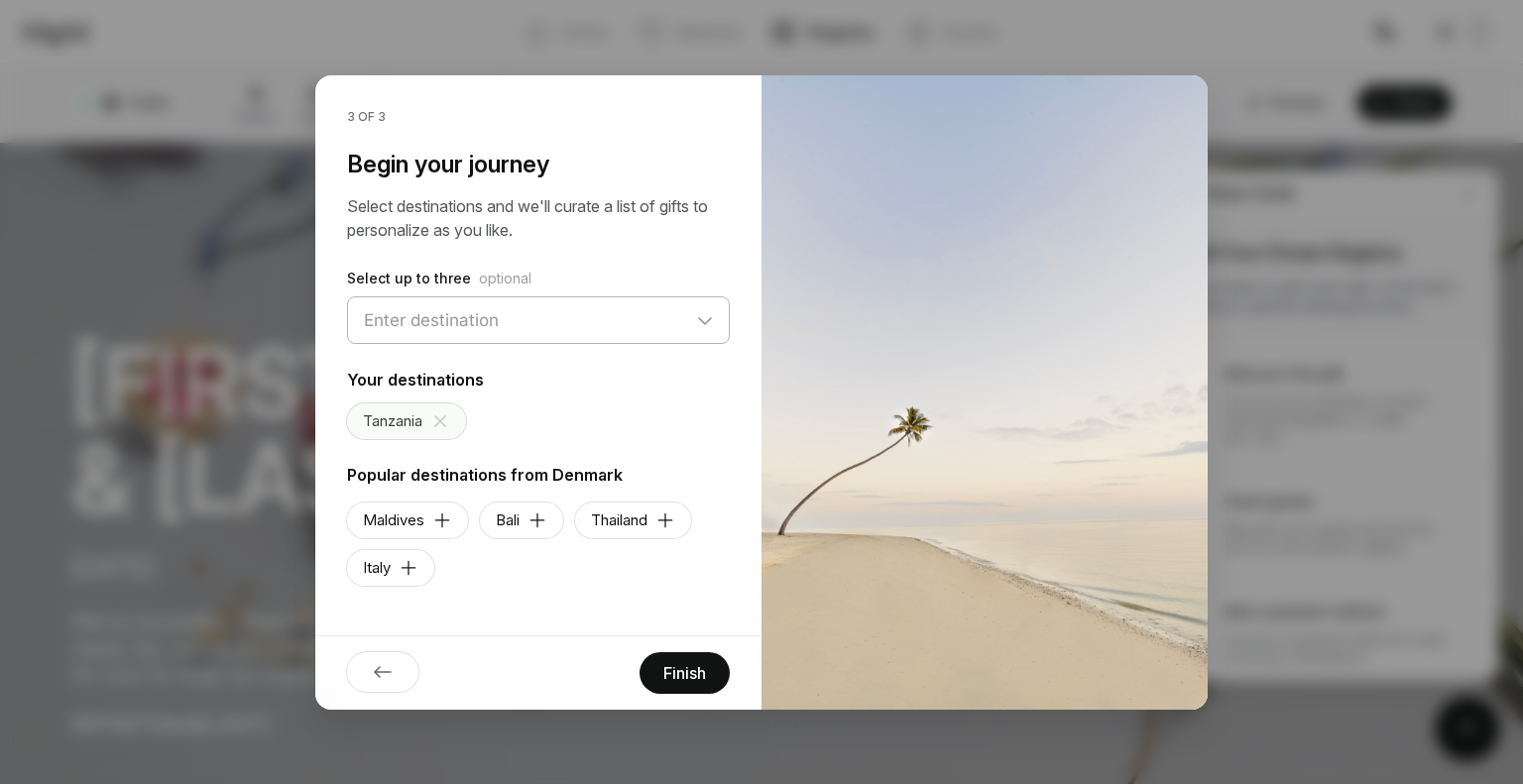 click at bounding box center [538, 320] 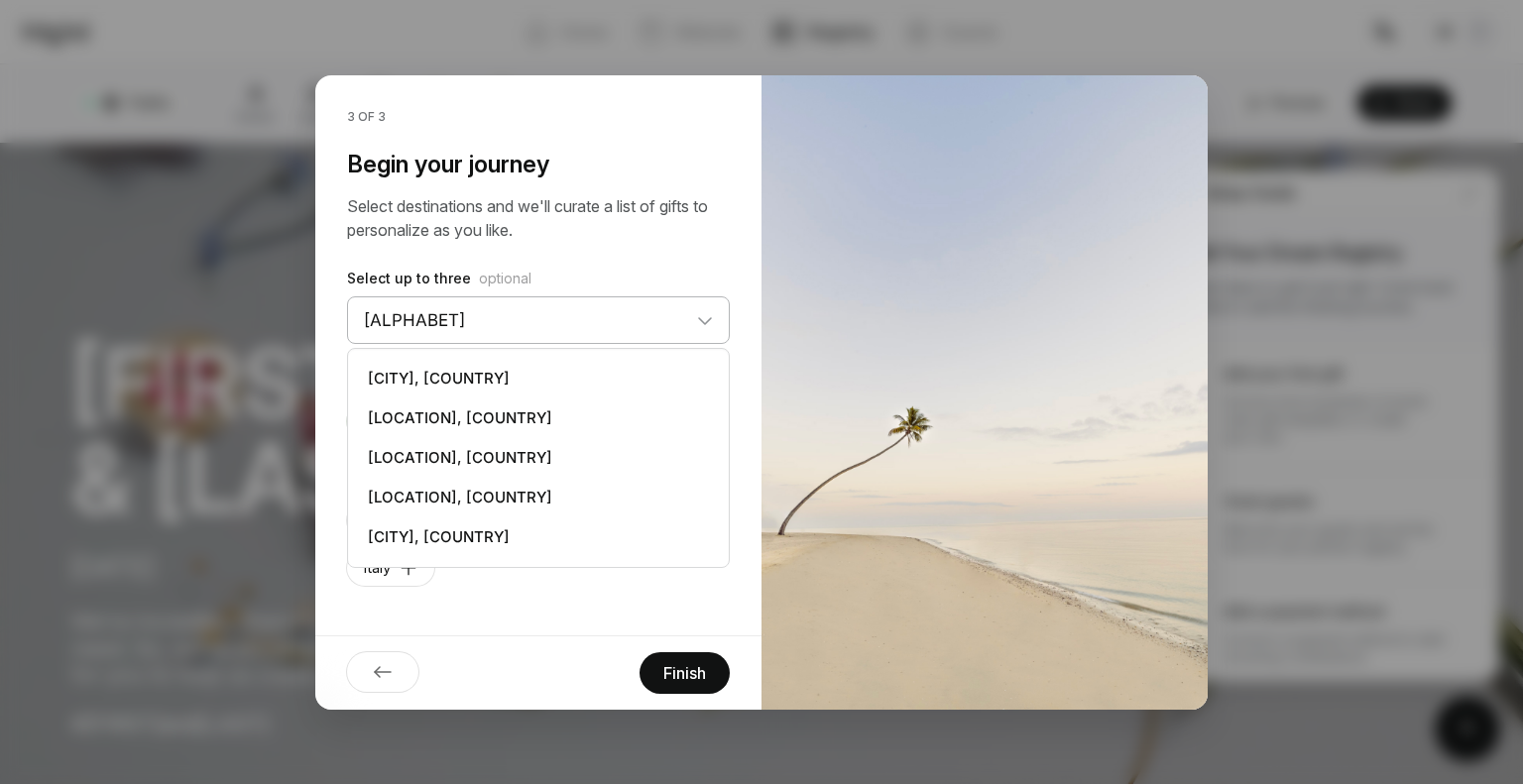 type on "[ALPHABET]" 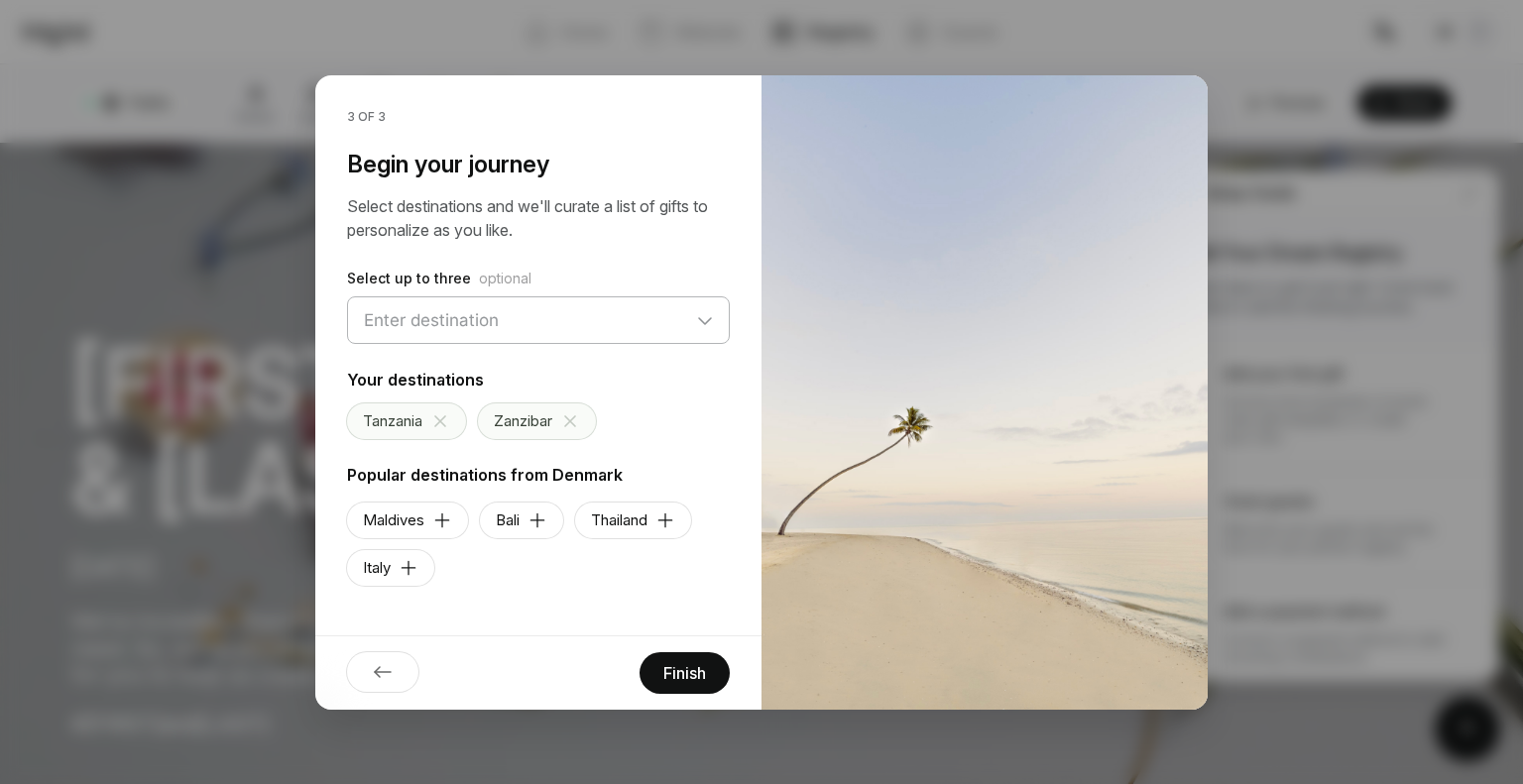 click on "Finish" at bounding box center [684, 673] 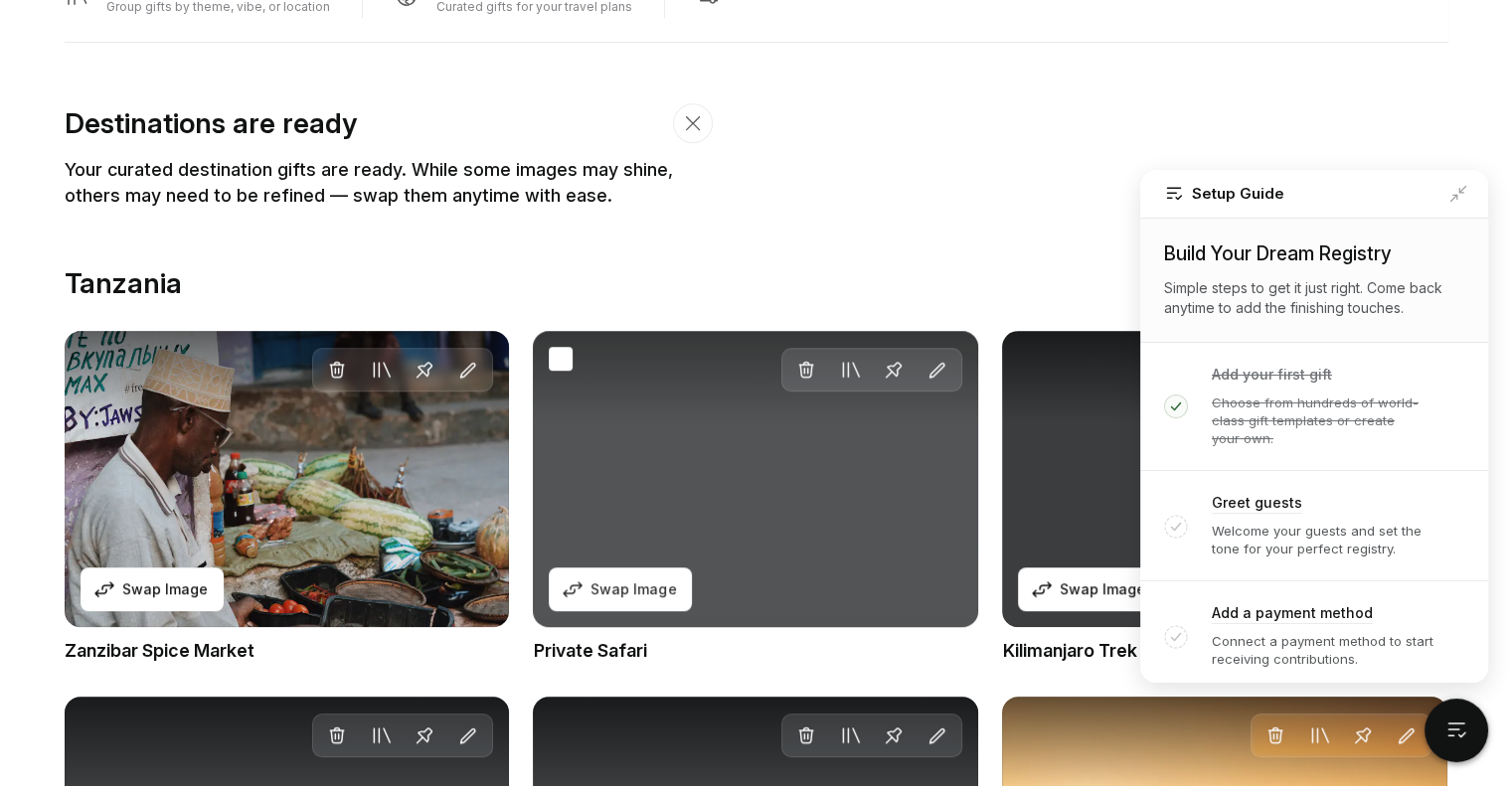 scroll, scrollTop: 1292, scrollLeft: 0, axis: vertical 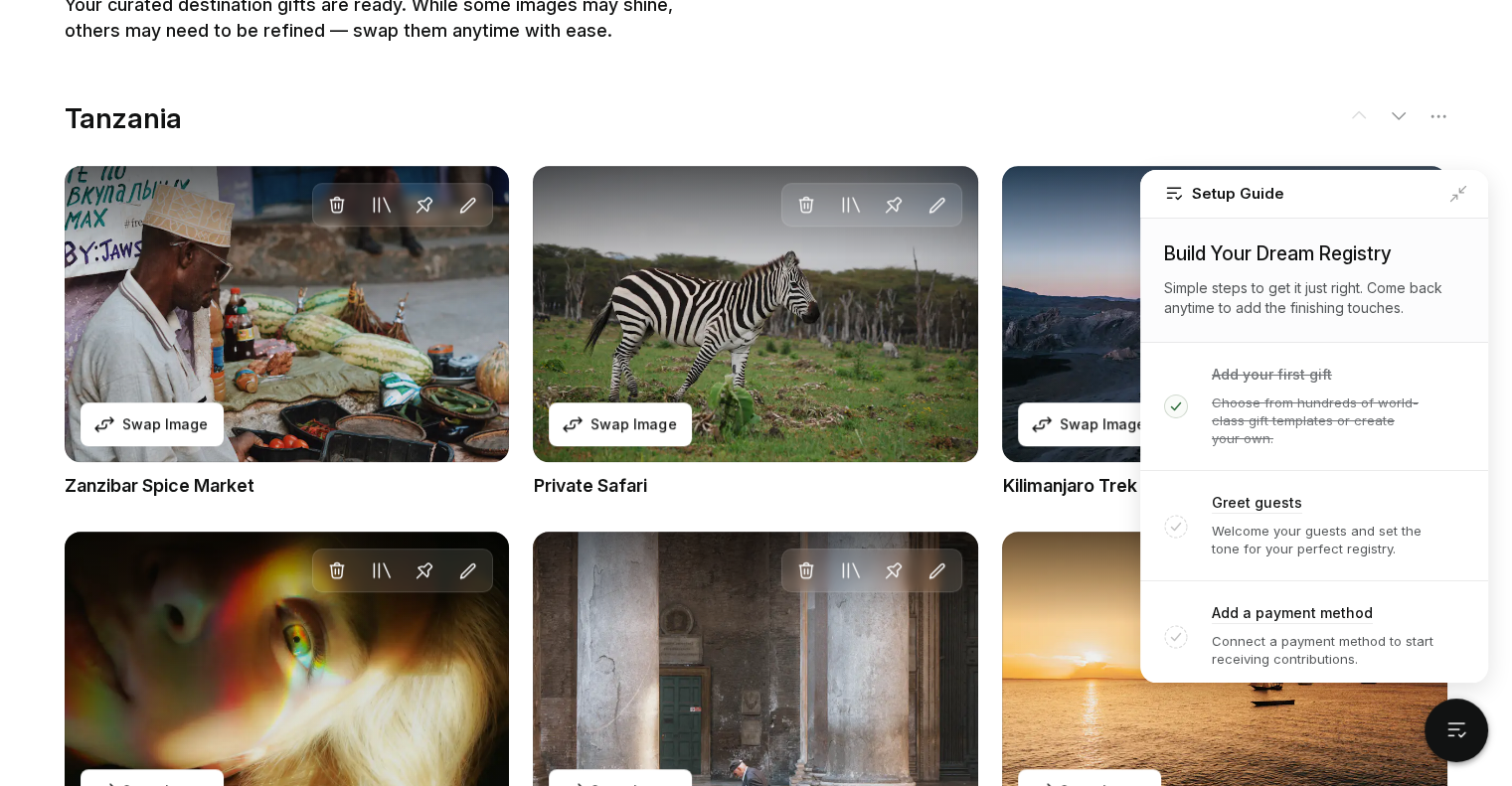 click on "Delete
Move to Collection
Pin" at bounding box center (756, 684) 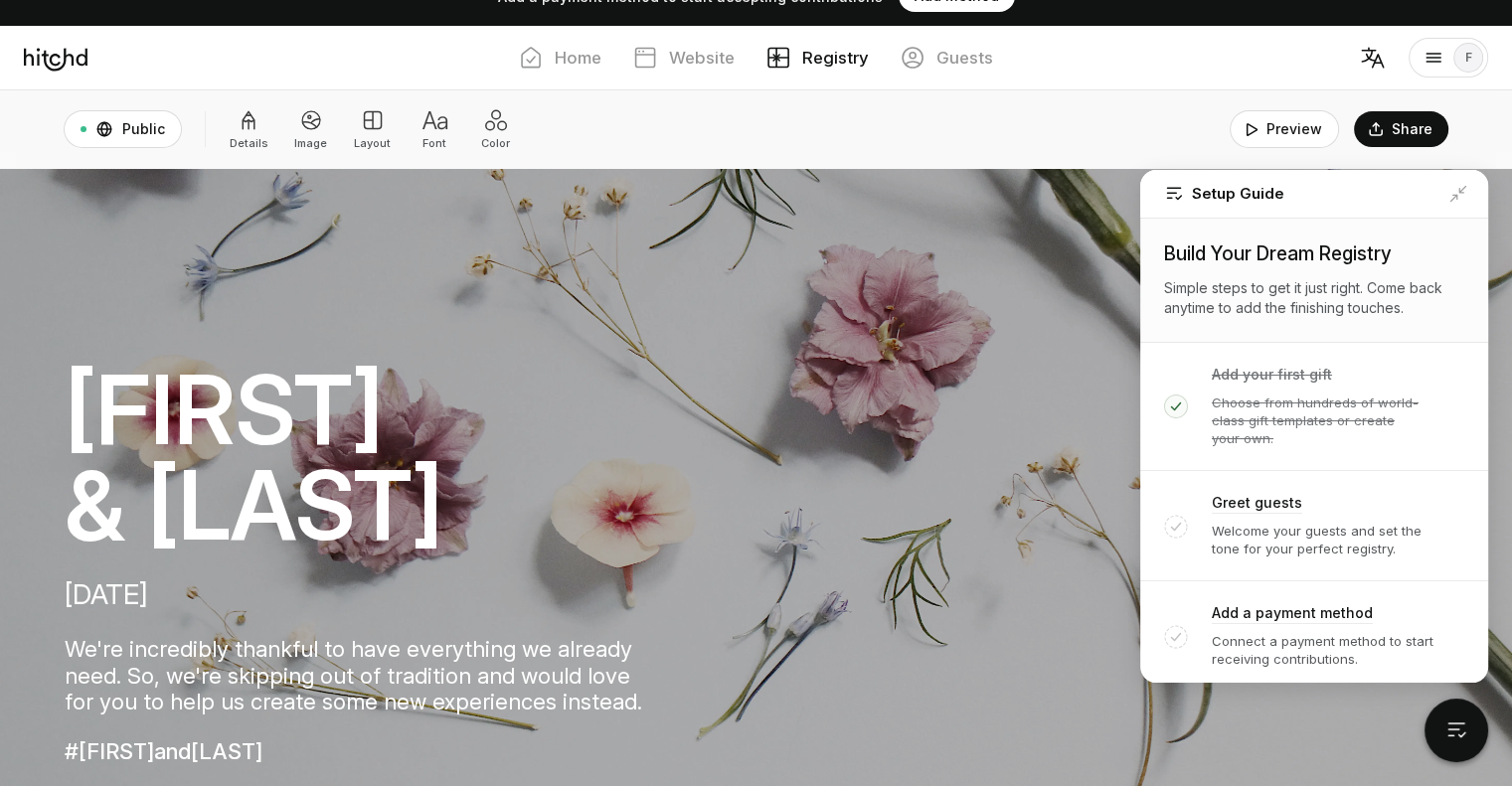 scroll, scrollTop: 0, scrollLeft: 0, axis: both 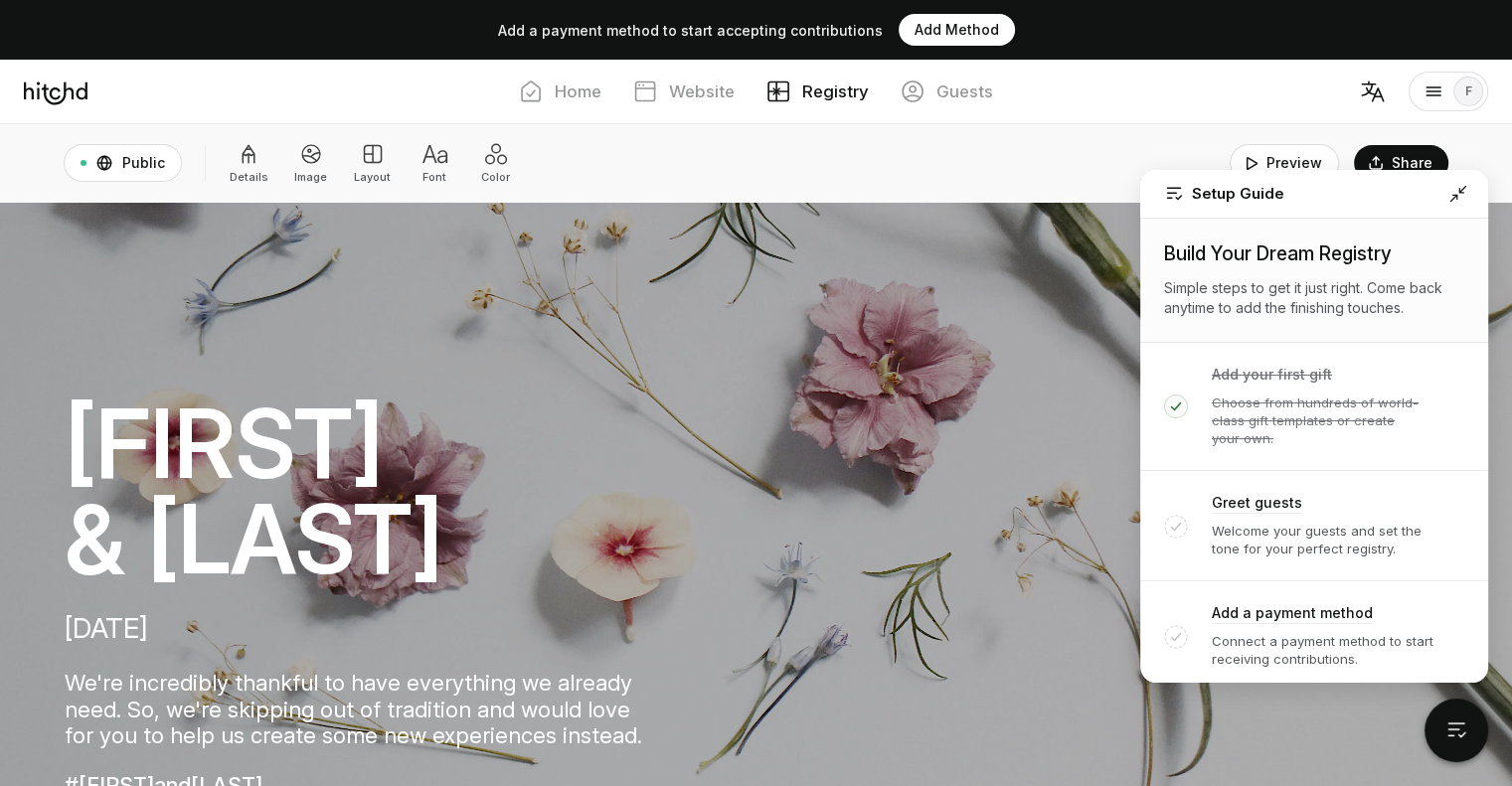 click at bounding box center (1458, 194) 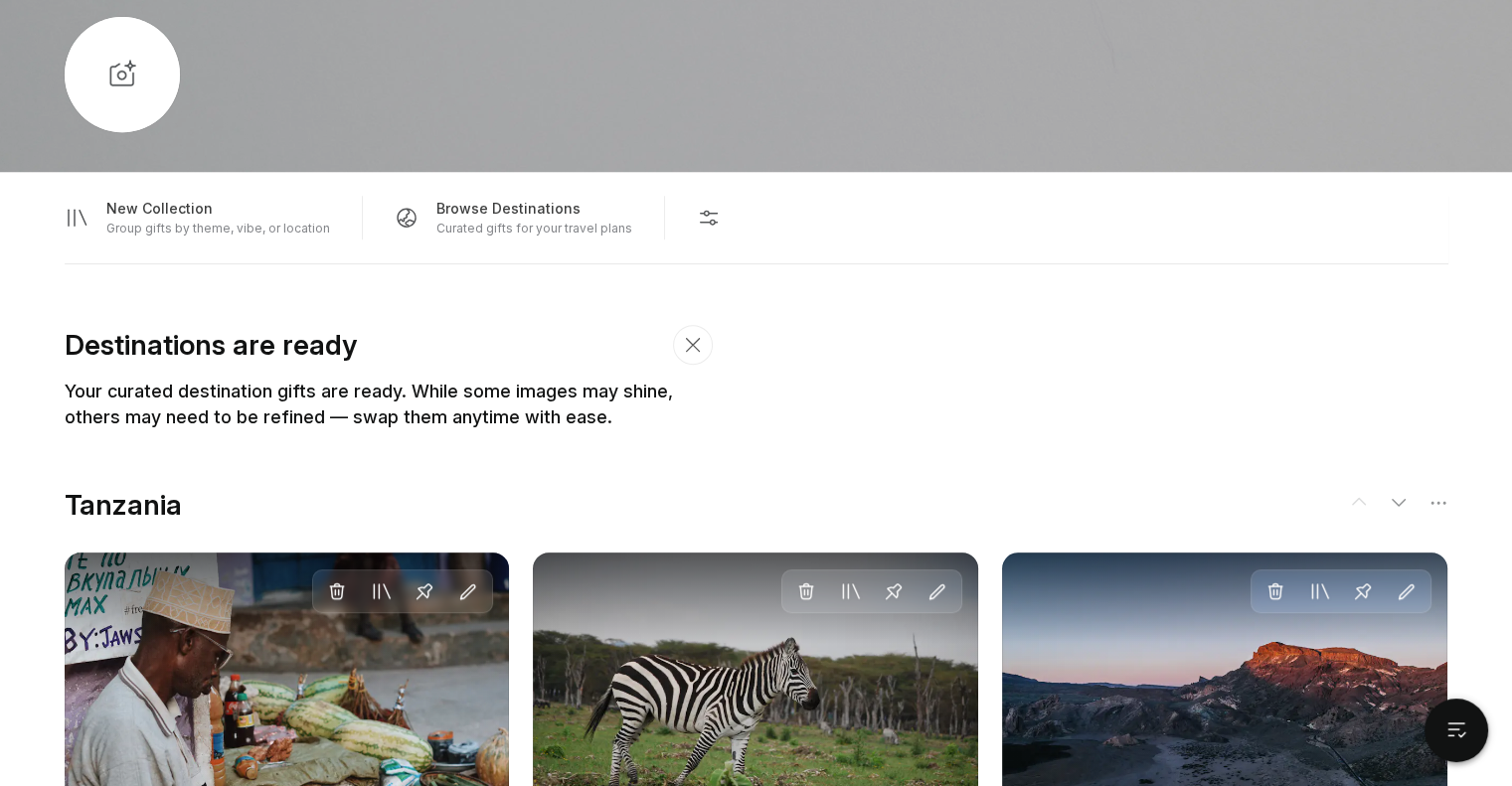 scroll, scrollTop: 1093, scrollLeft: 0, axis: vertical 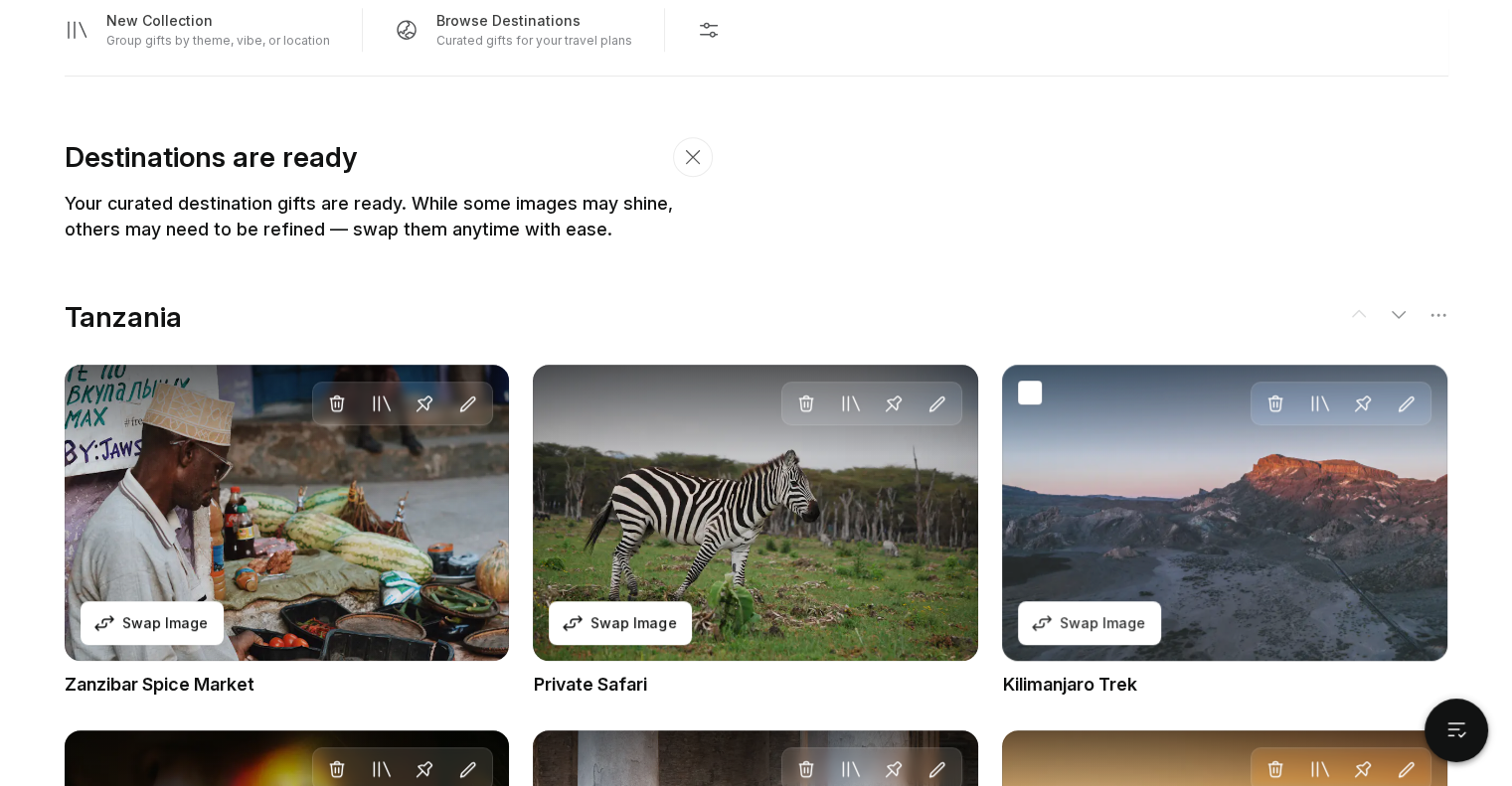 click on "Delete
Move to Collection
Pin
Edit
Swap Image" at bounding box center [1225, 513] 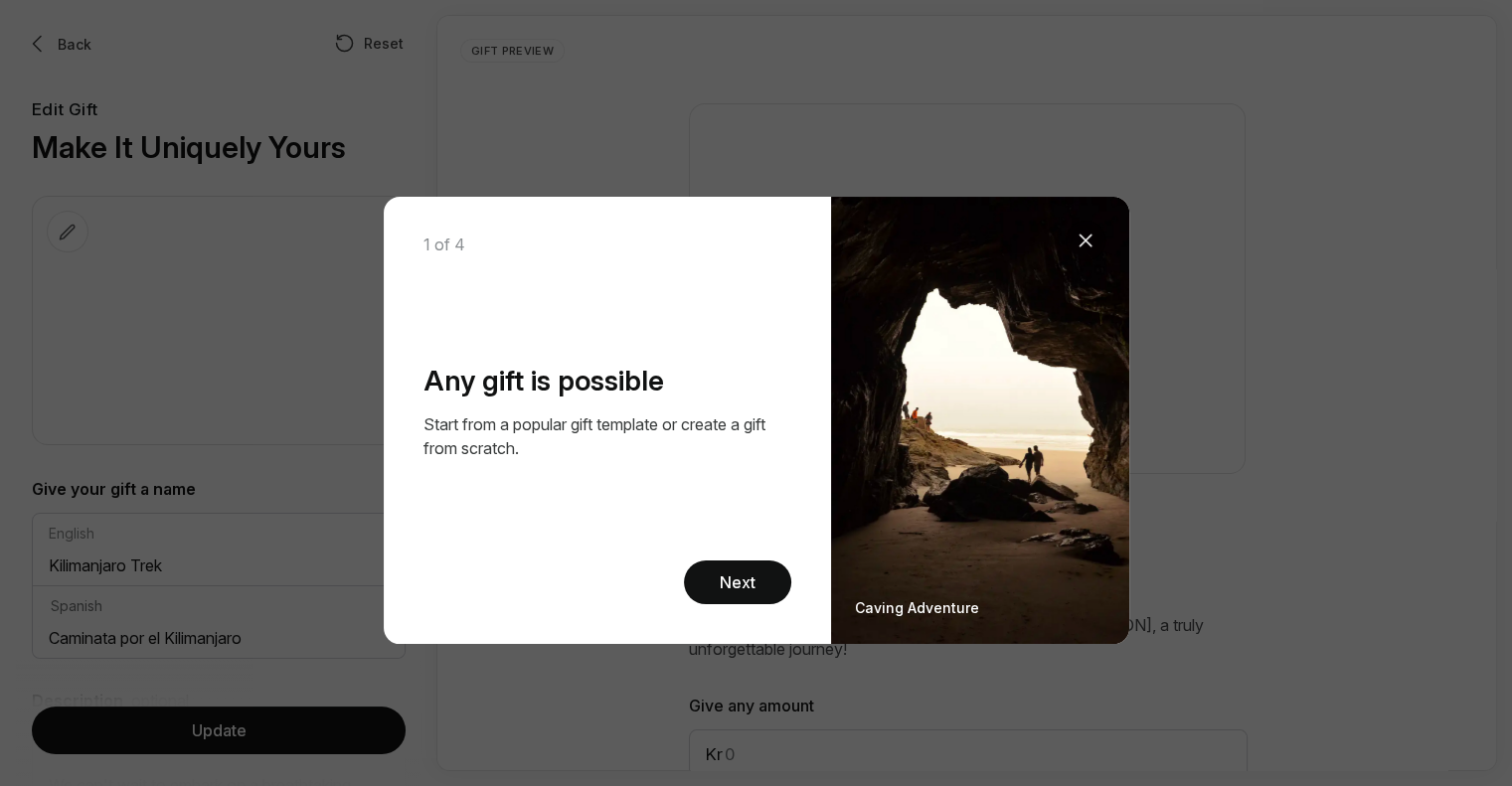 scroll, scrollTop: 0, scrollLeft: 0, axis: both 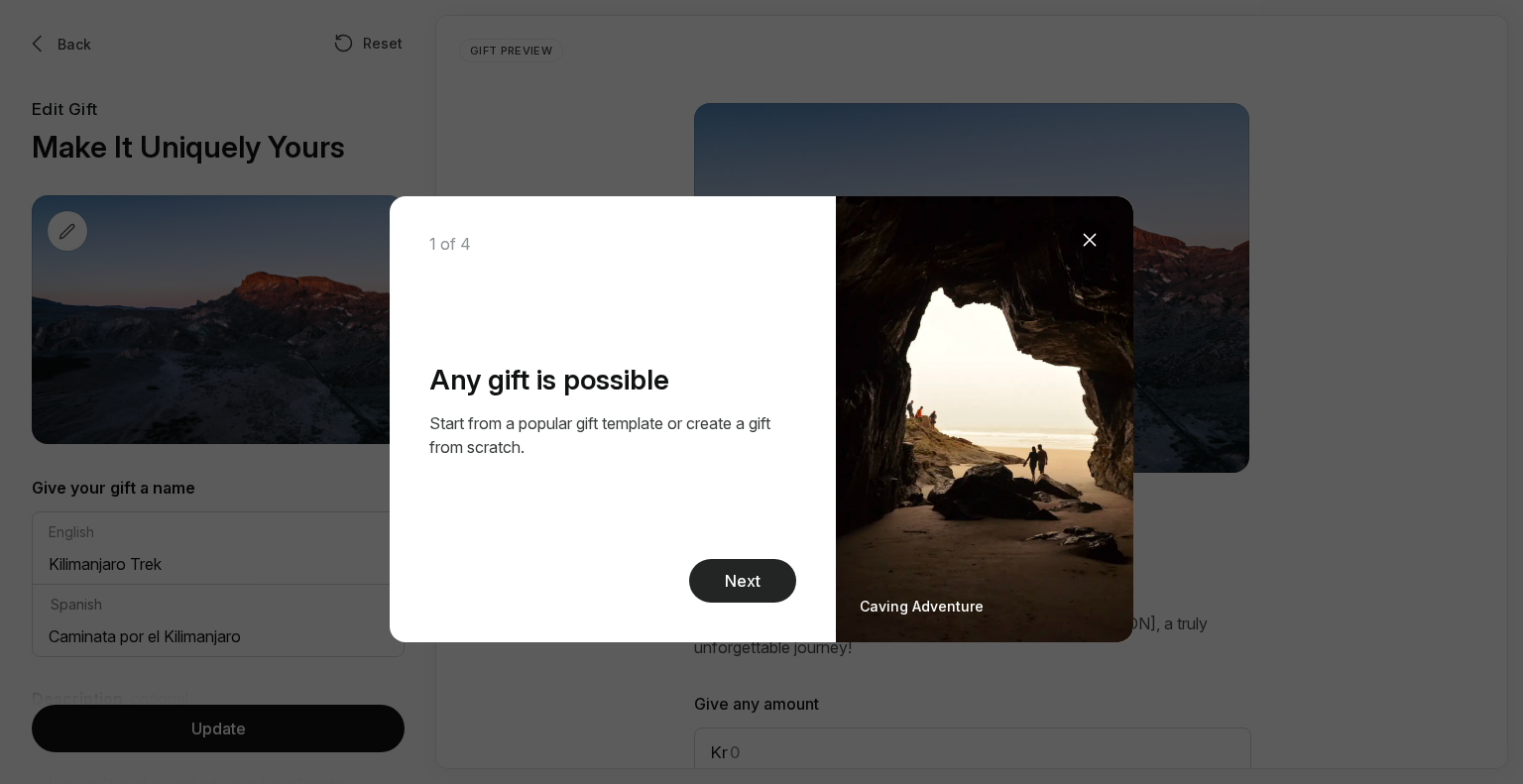 click on "Next" at bounding box center (743, 581) 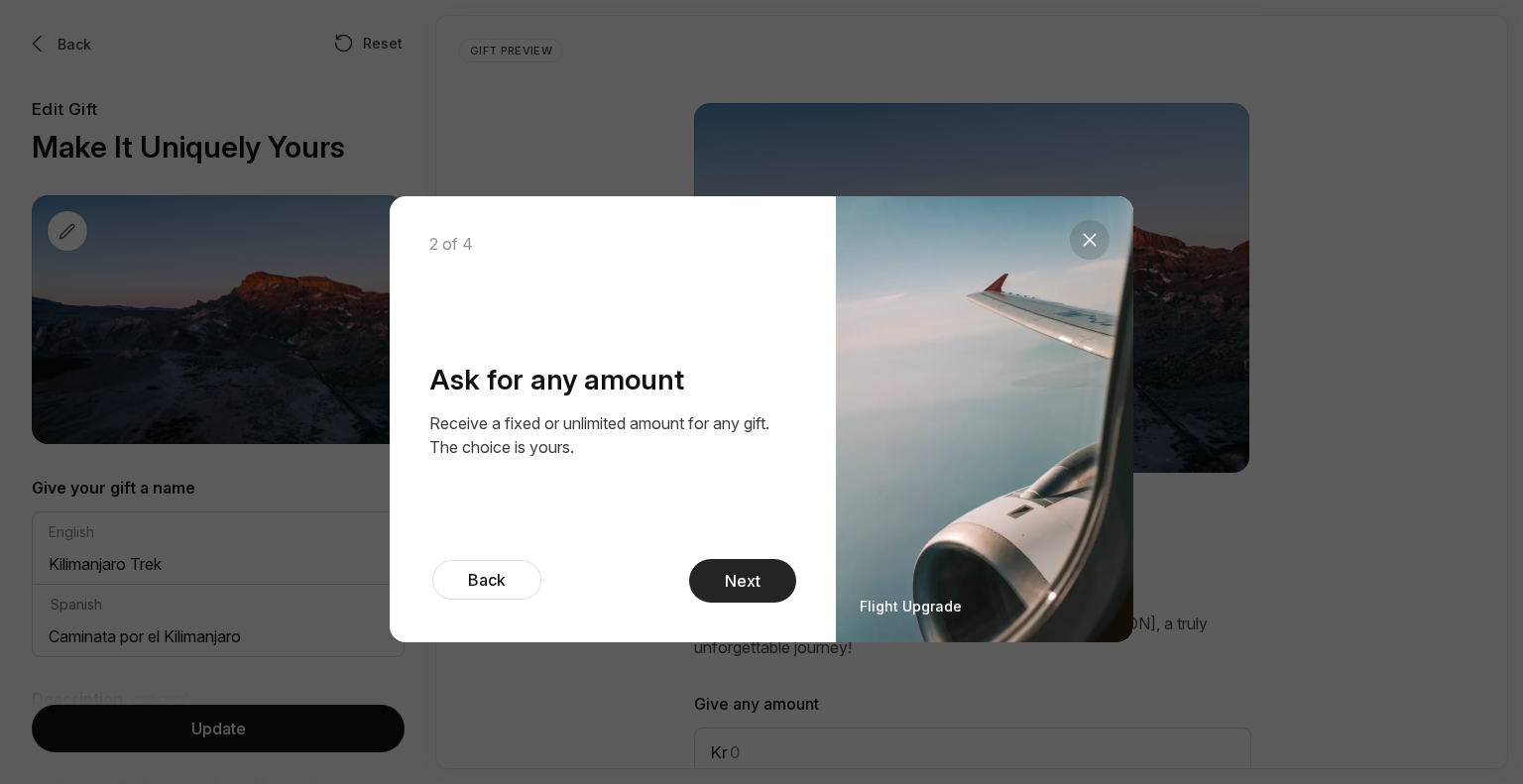 click on "Next" at bounding box center [743, 581] 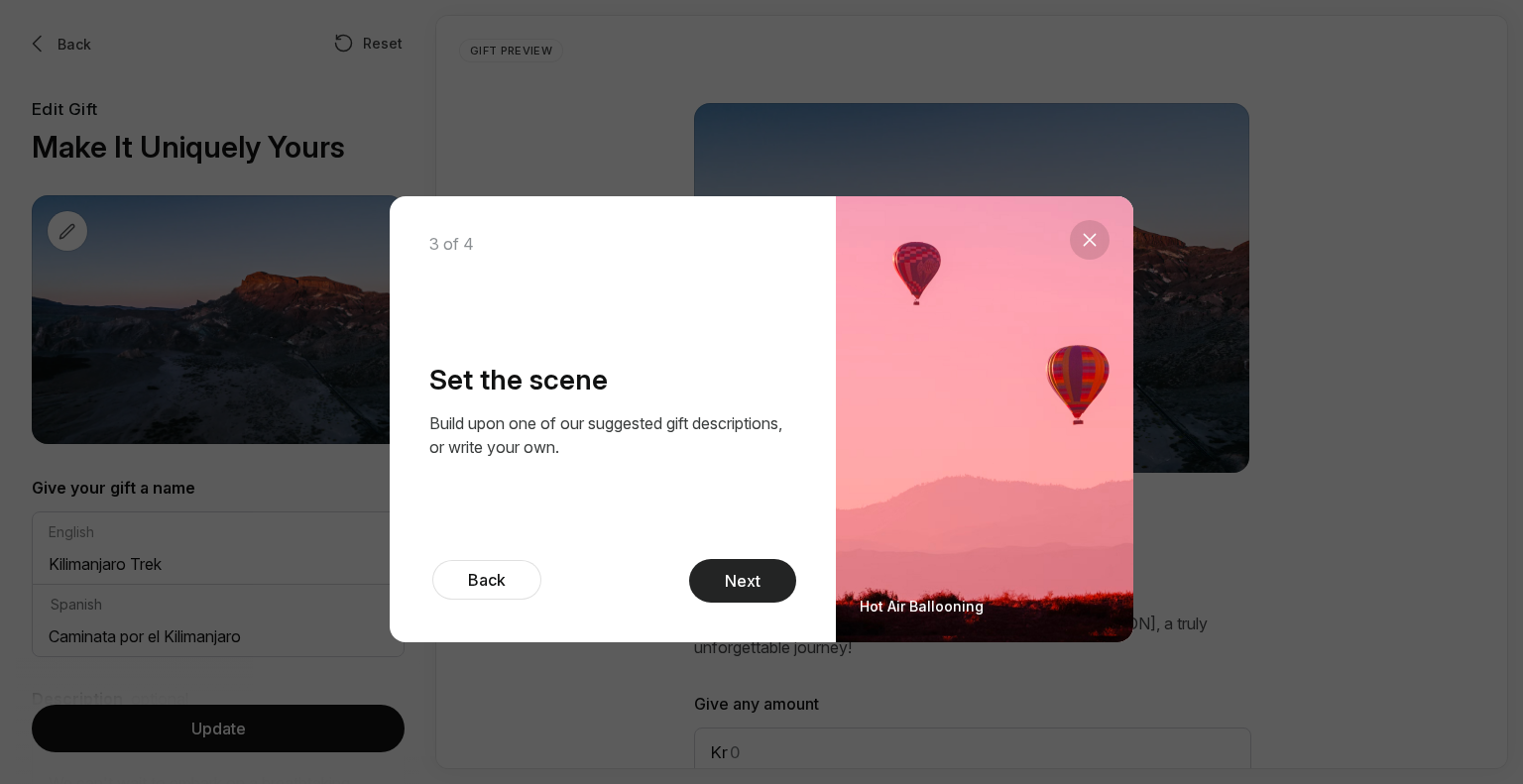 click on "Next" at bounding box center [743, 581] 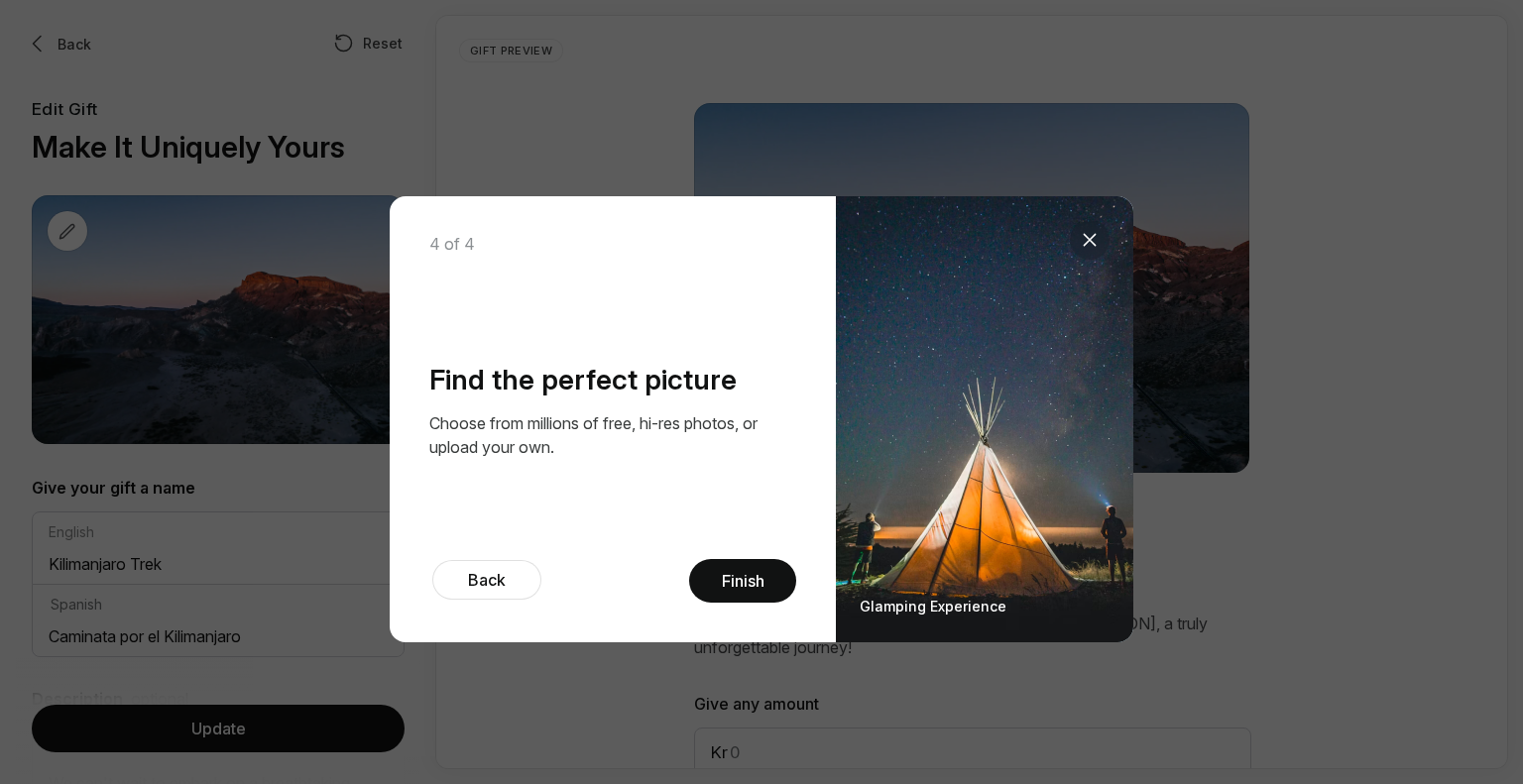 click at bounding box center [1090, 240] 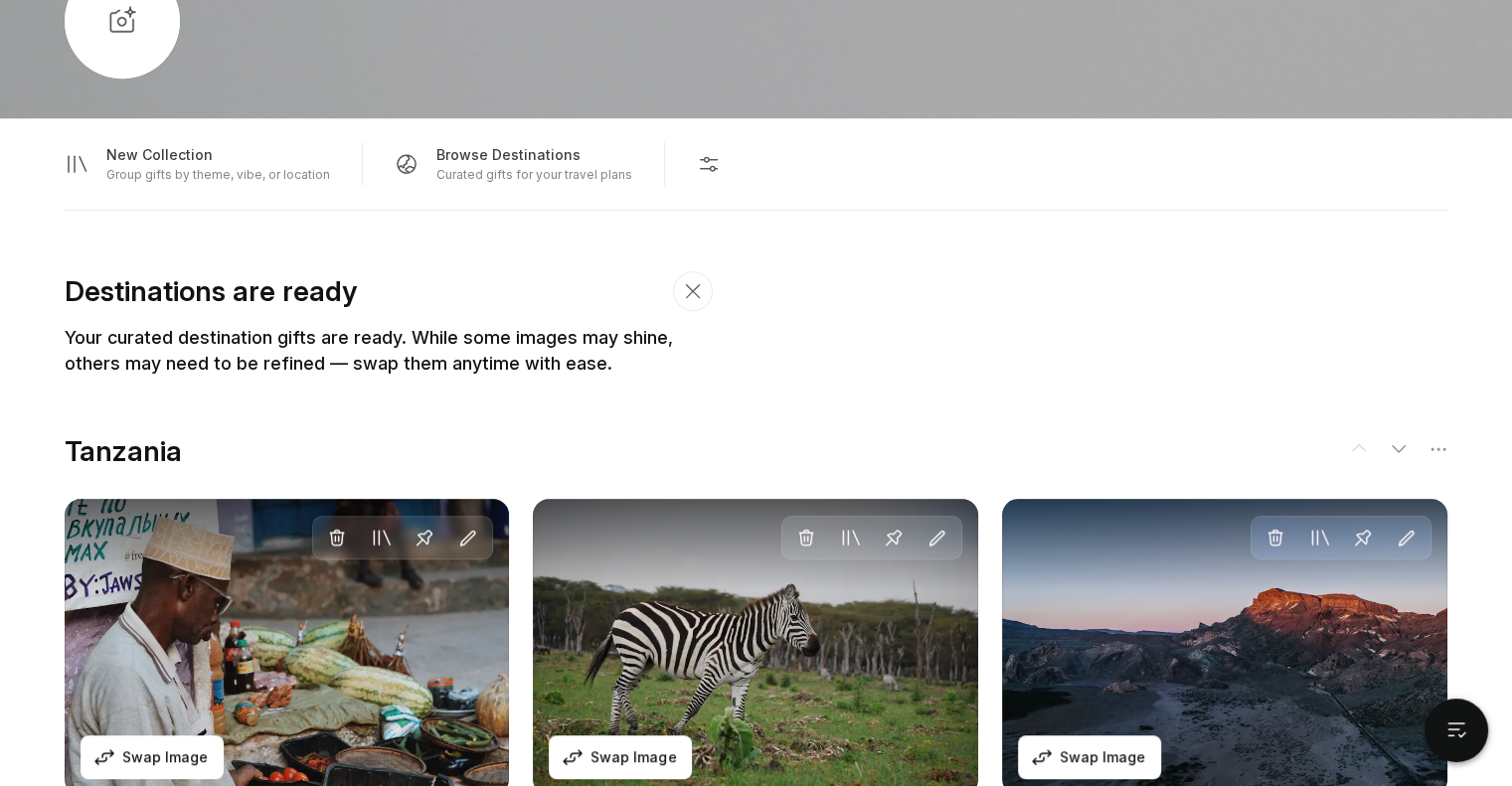 scroll, scrollTop: 1093, scrollLeft: 0, axis: vertical 